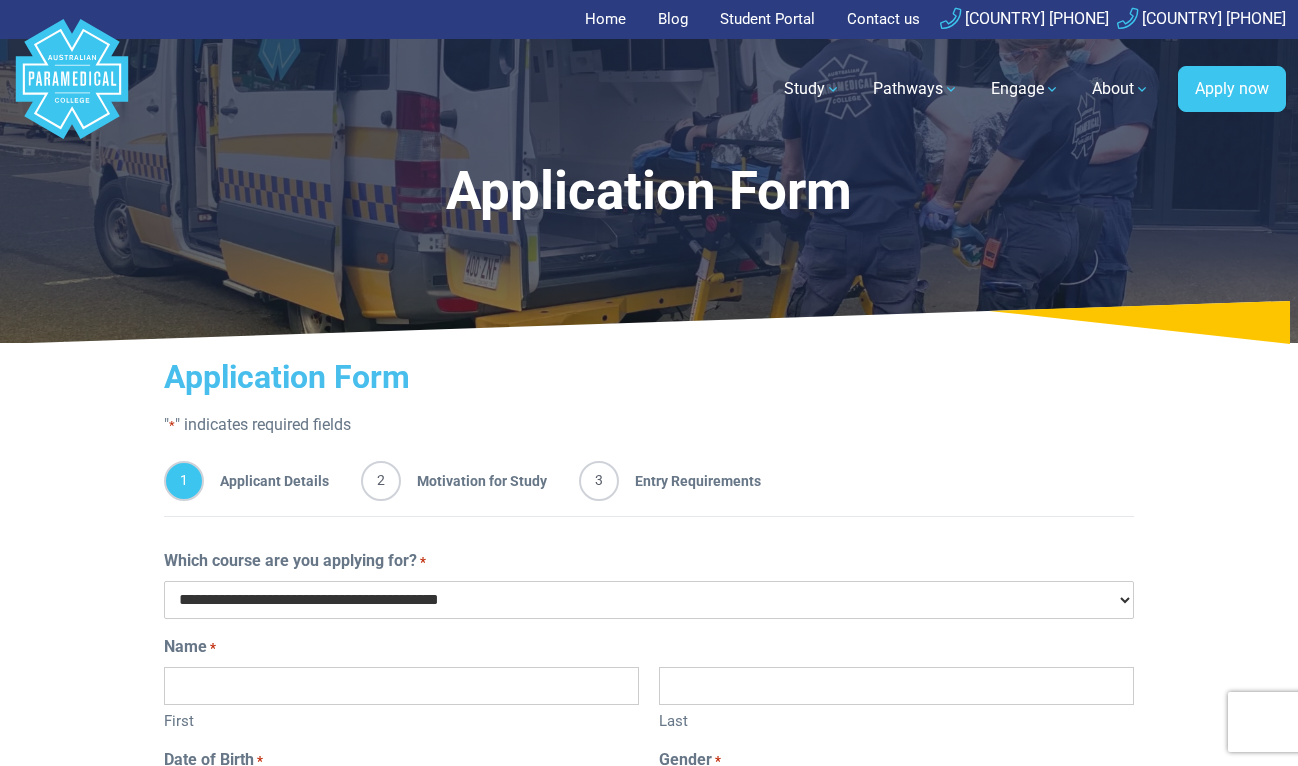 scroll, scrollTop: 0, scrollLeft: 0, axis: both 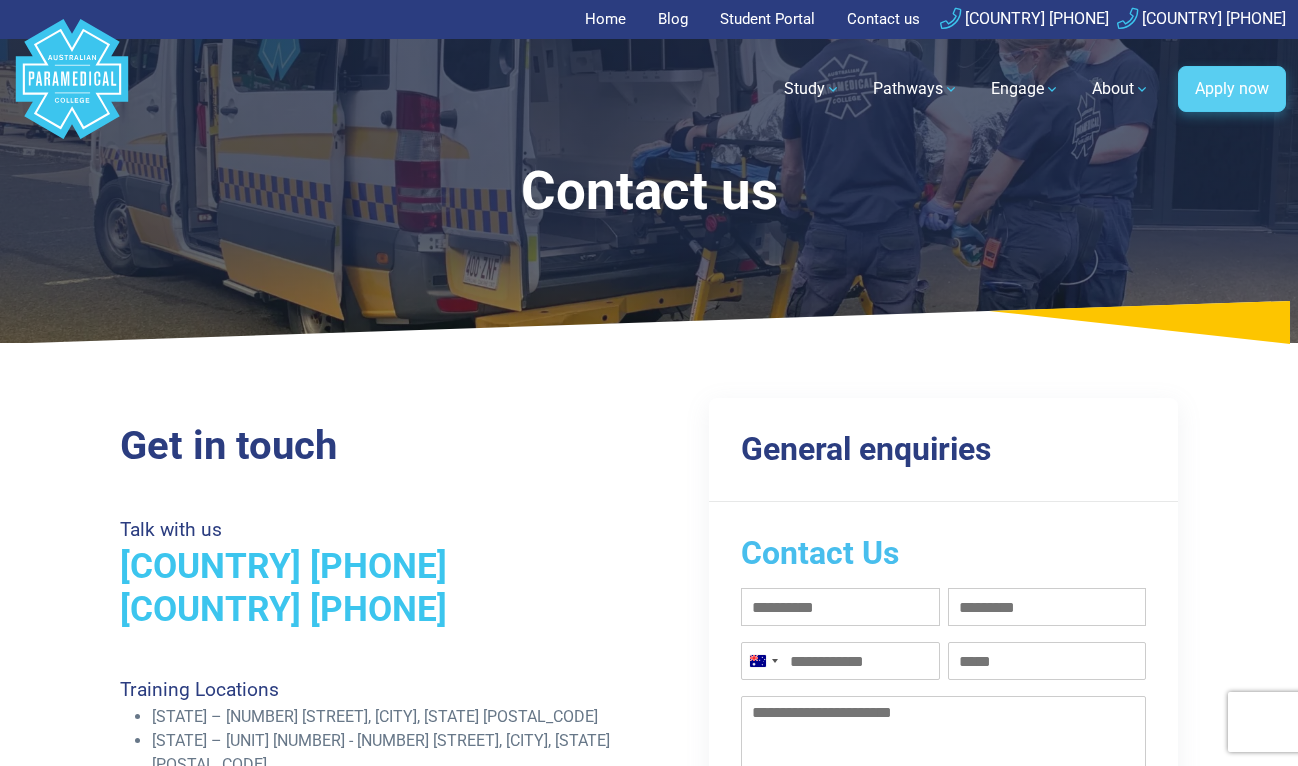 click on "Apply now" at bounding box center (1232, 89) 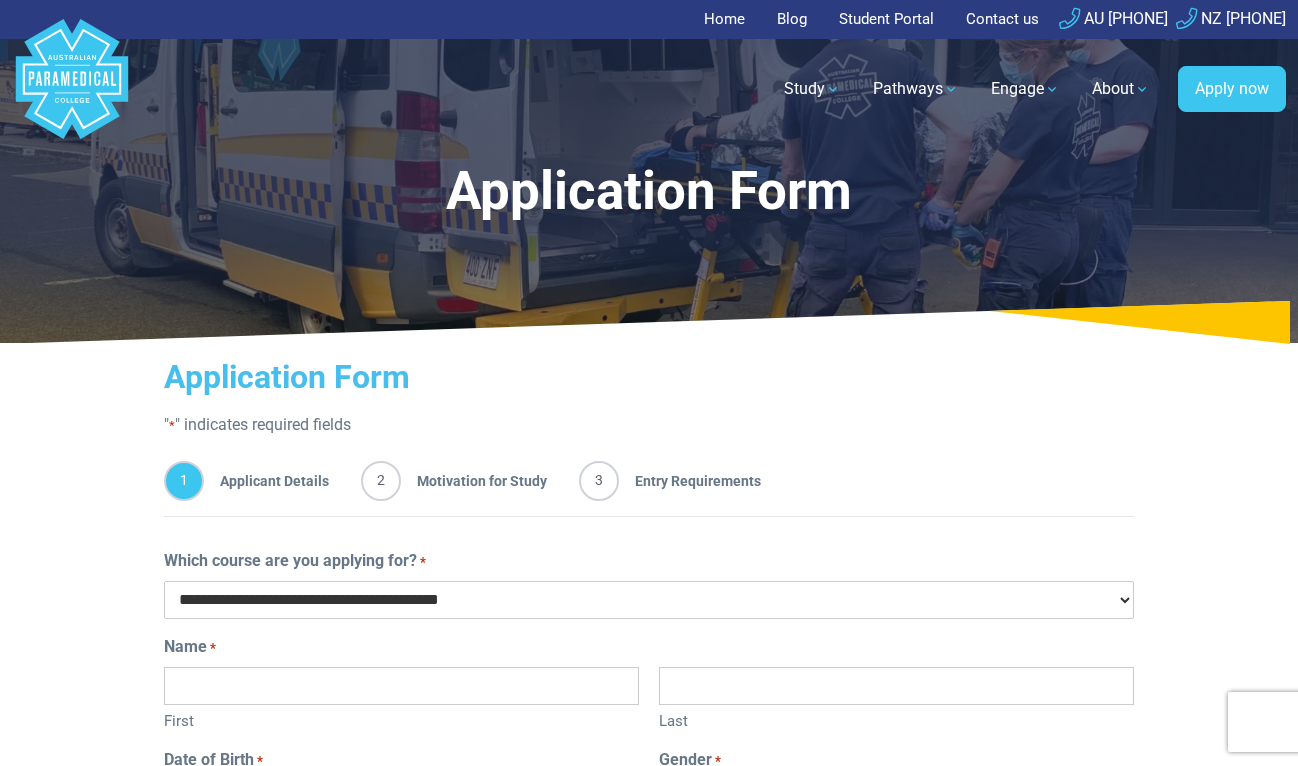 scroll, scrollTop: 0, scrollLeft: 0, axis: both 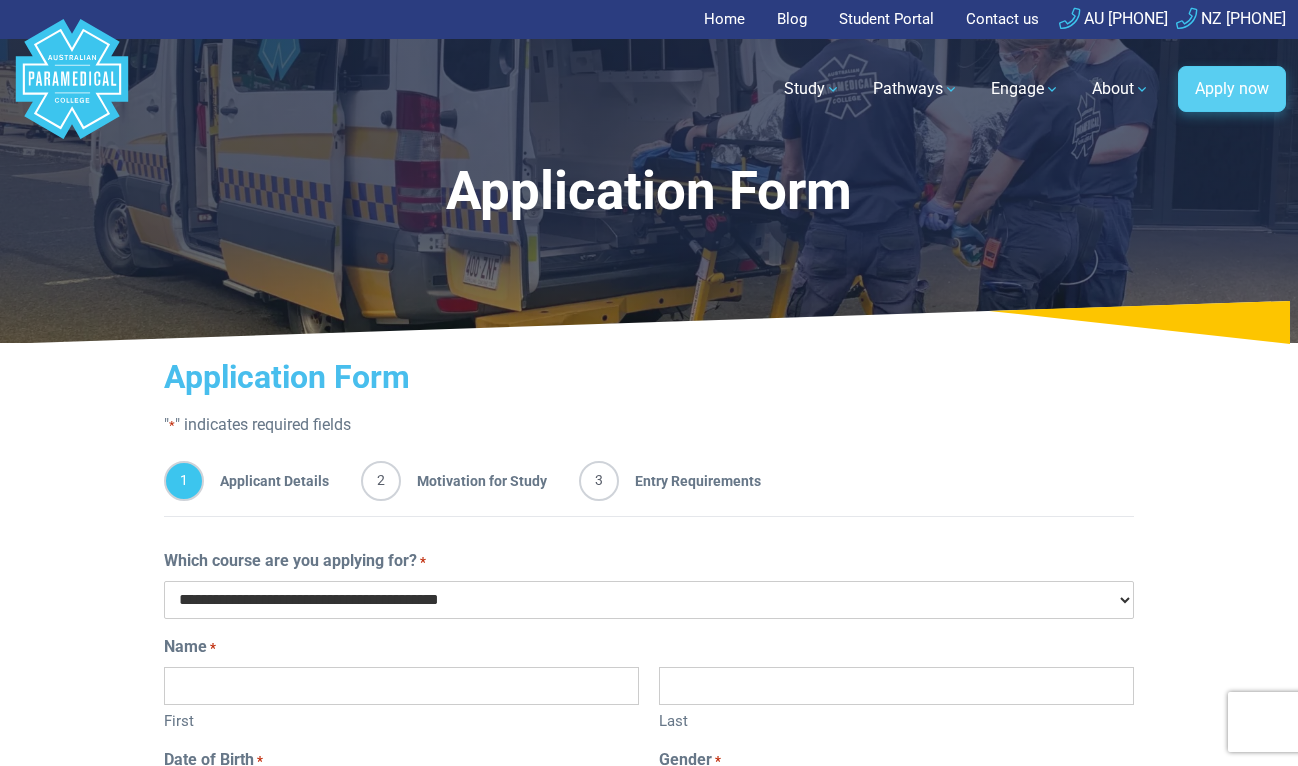 click on "Apply now" at bounding box center [1232, 89] 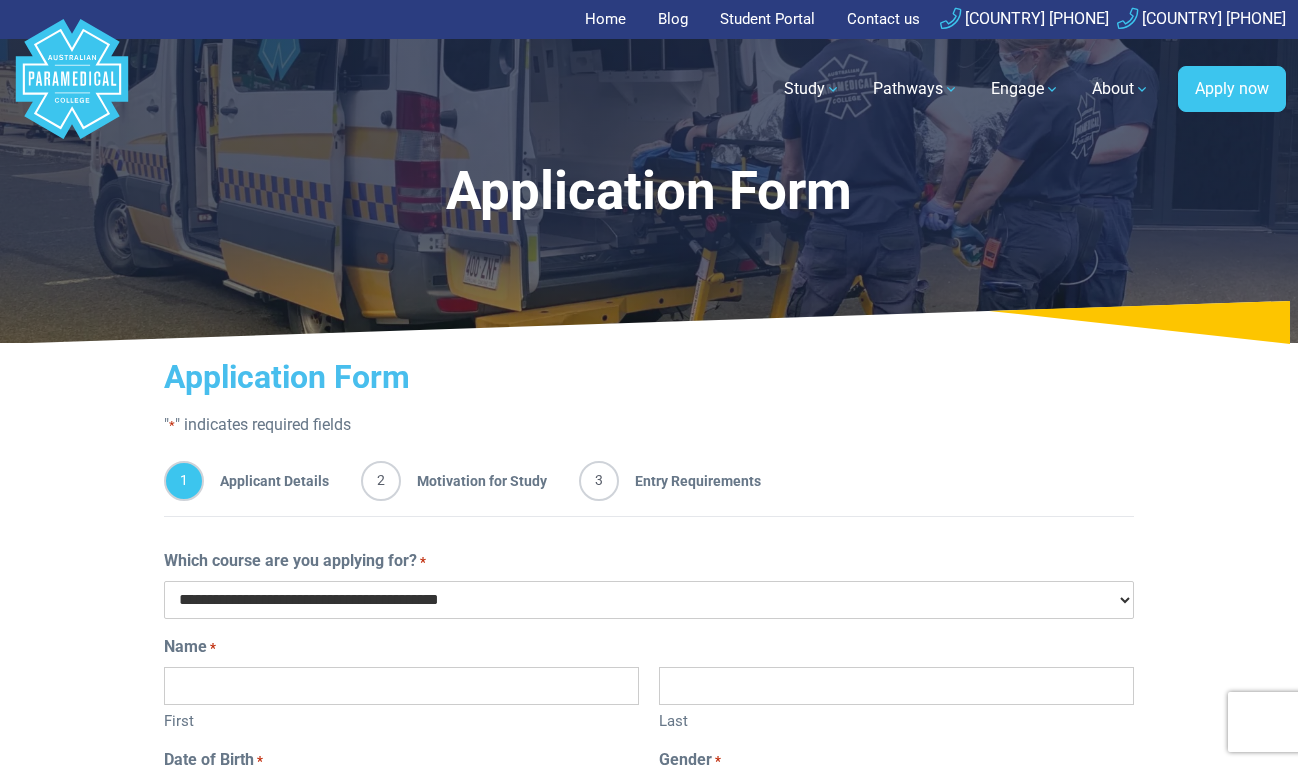scroll, scrollTop: 0, scrollLeft: 0, axis: both 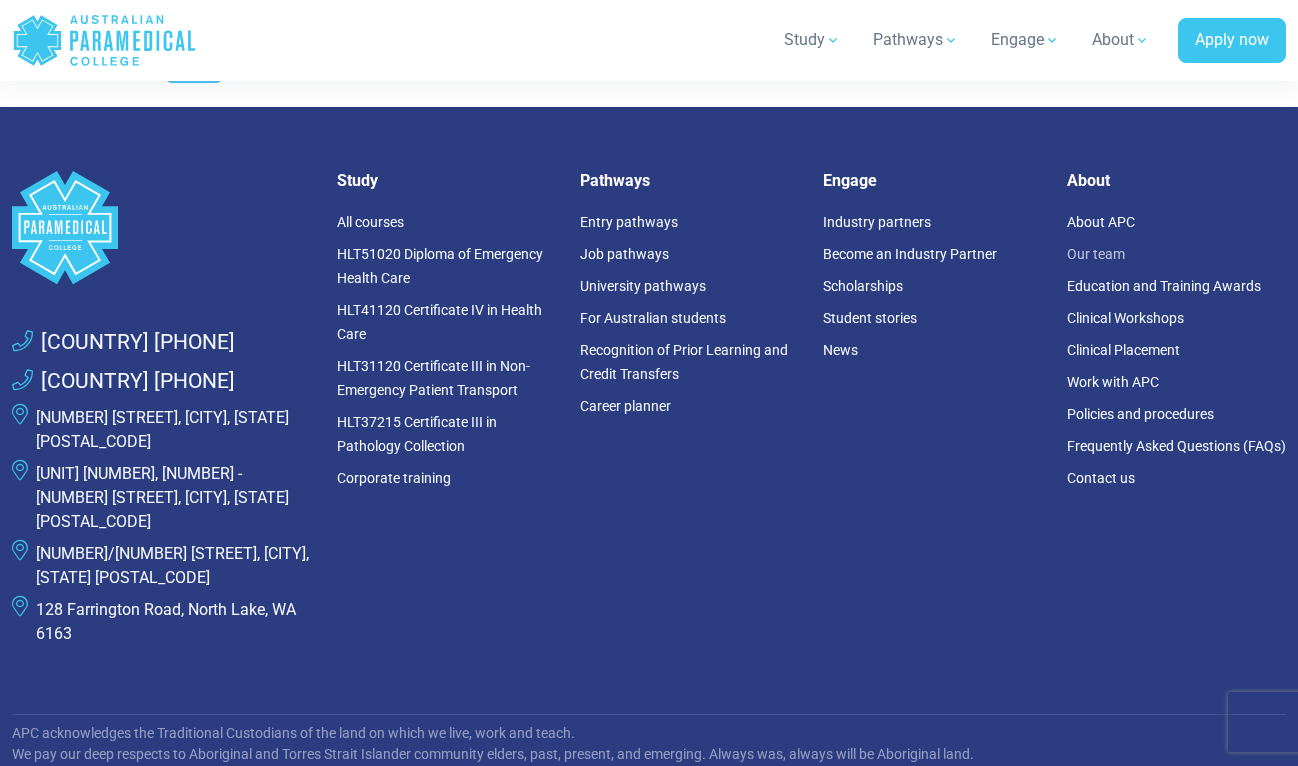 click on "Our team" at bounding box center (1096, 254) 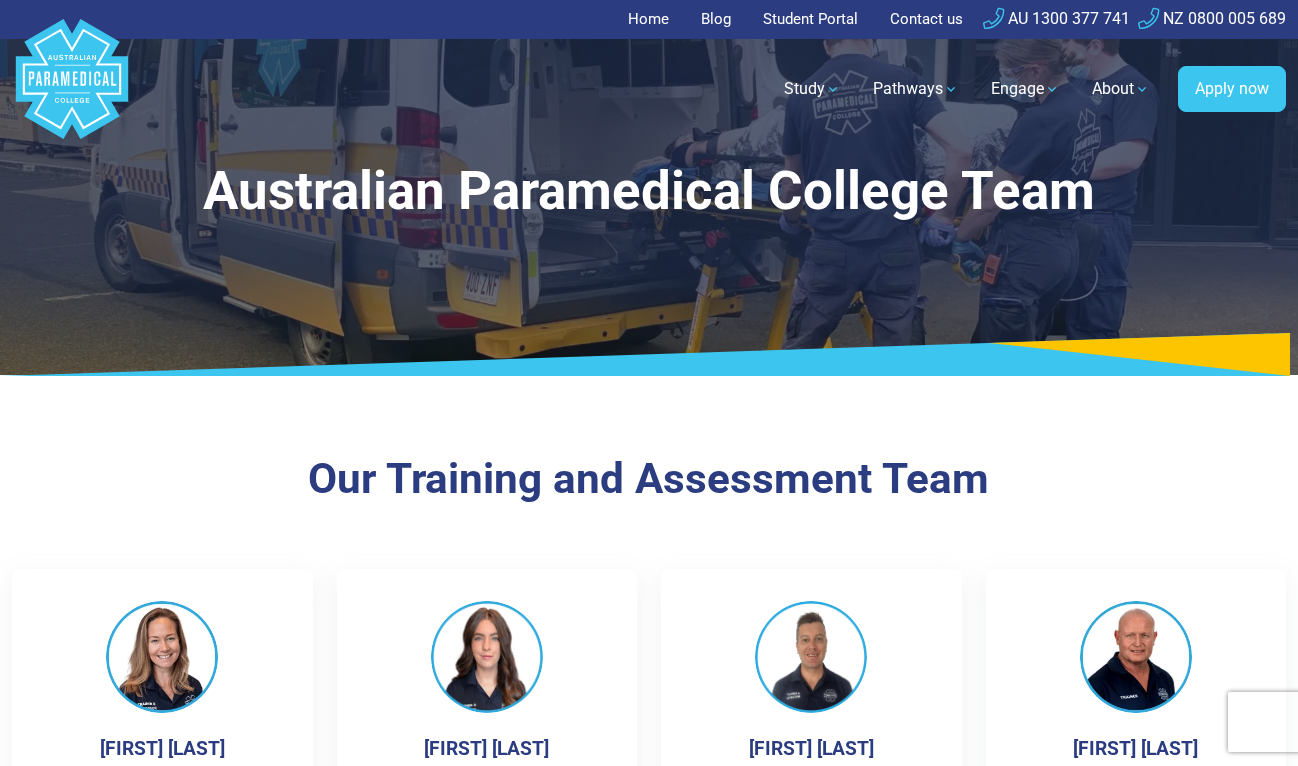 scroll, scrollTop: 0, scrollLeft: 0, axis: both 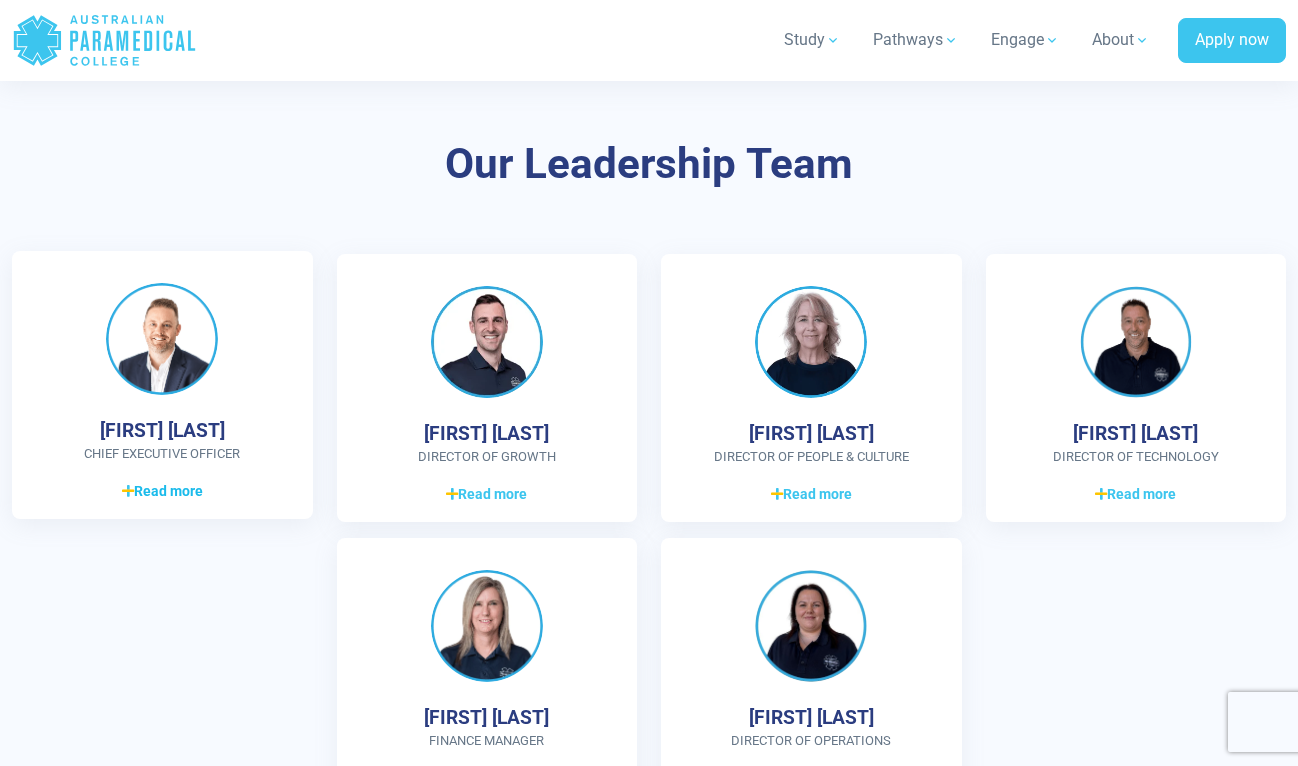 click on "Read more" at bounding box center (162, 491) 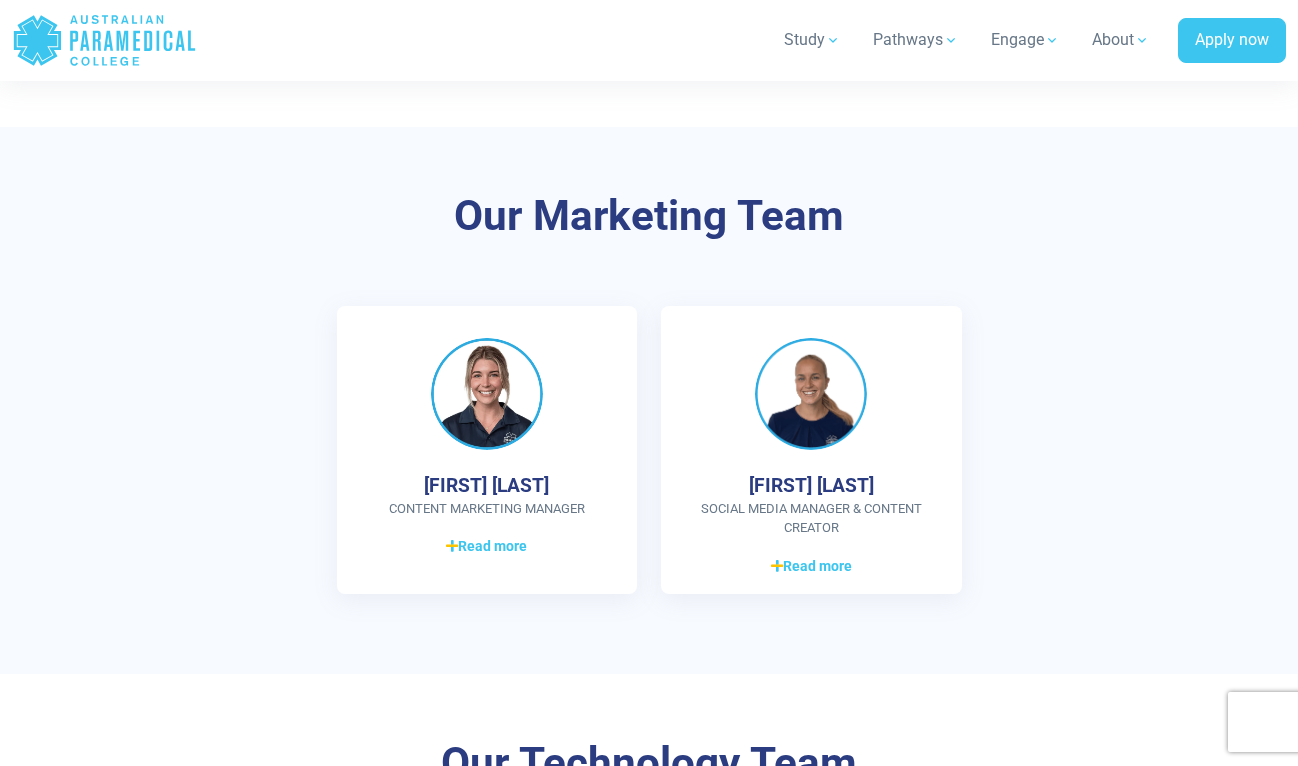 scroll, scrollTop: 2700, scrollLeft: 0, axis: vertical 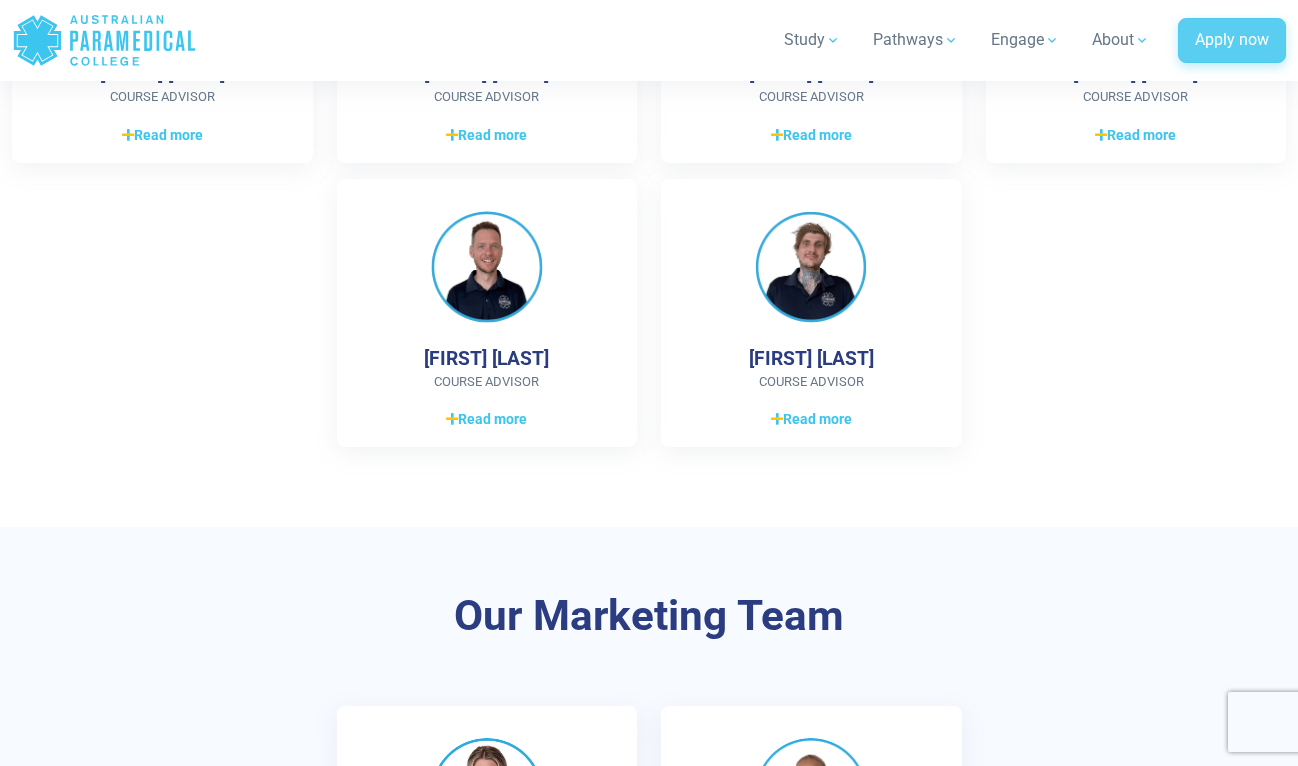 click on "Apply now" at bounding box center [1232, 41] 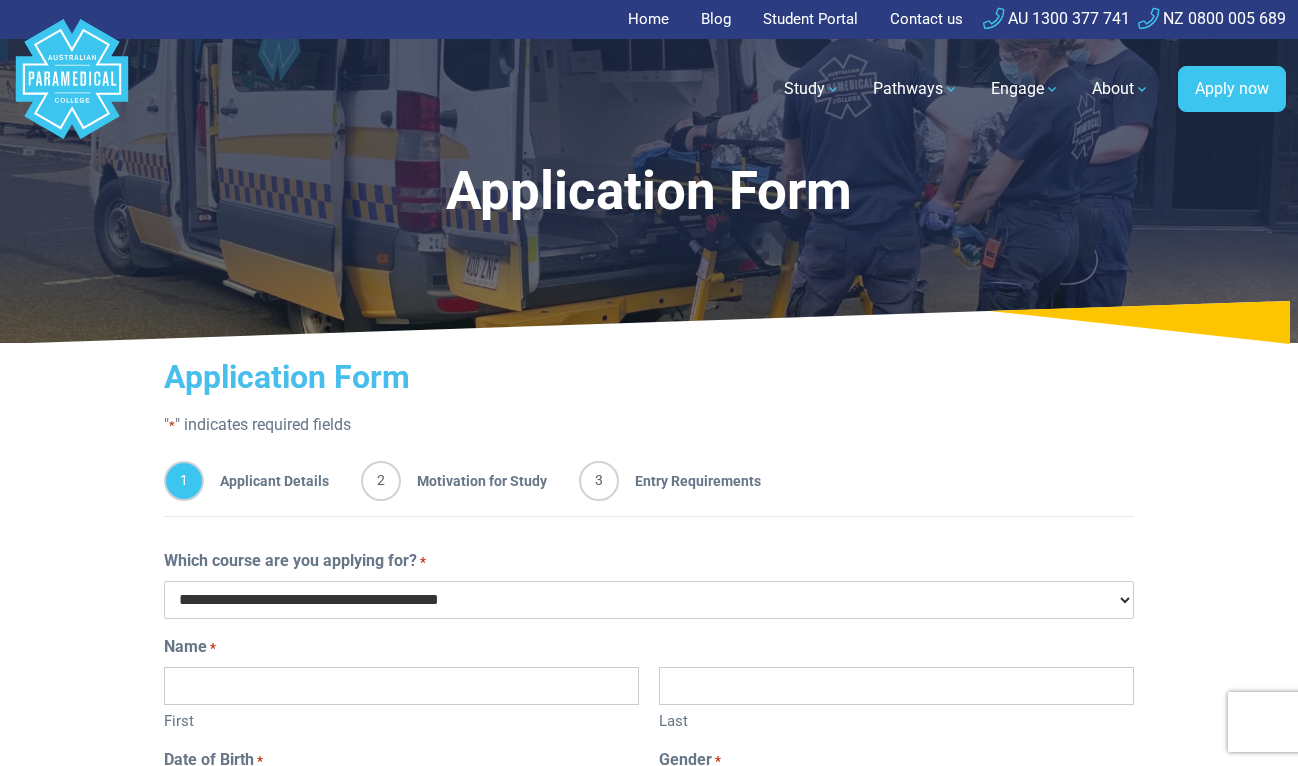 scroll, scrollTop: 0, scrollLeft: 0, axis: both 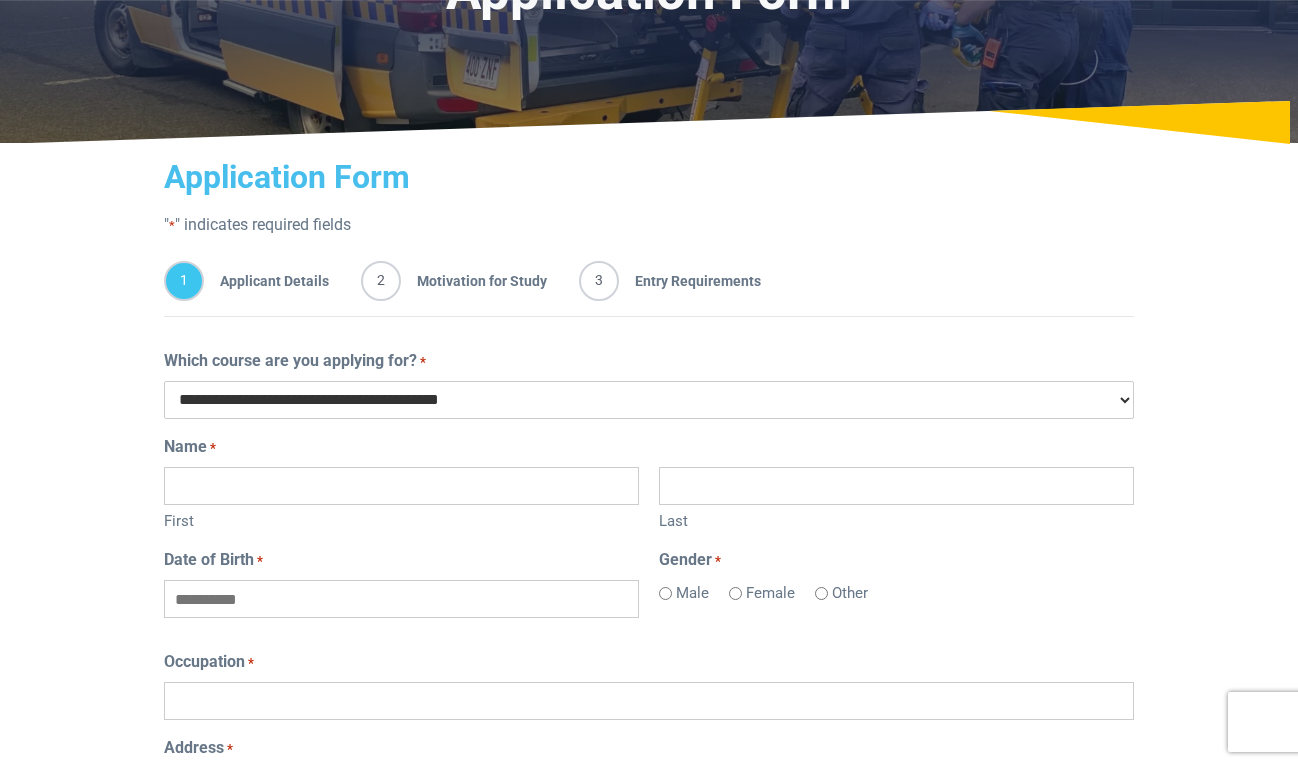 click on "**********" at bounding box center [649, 400] 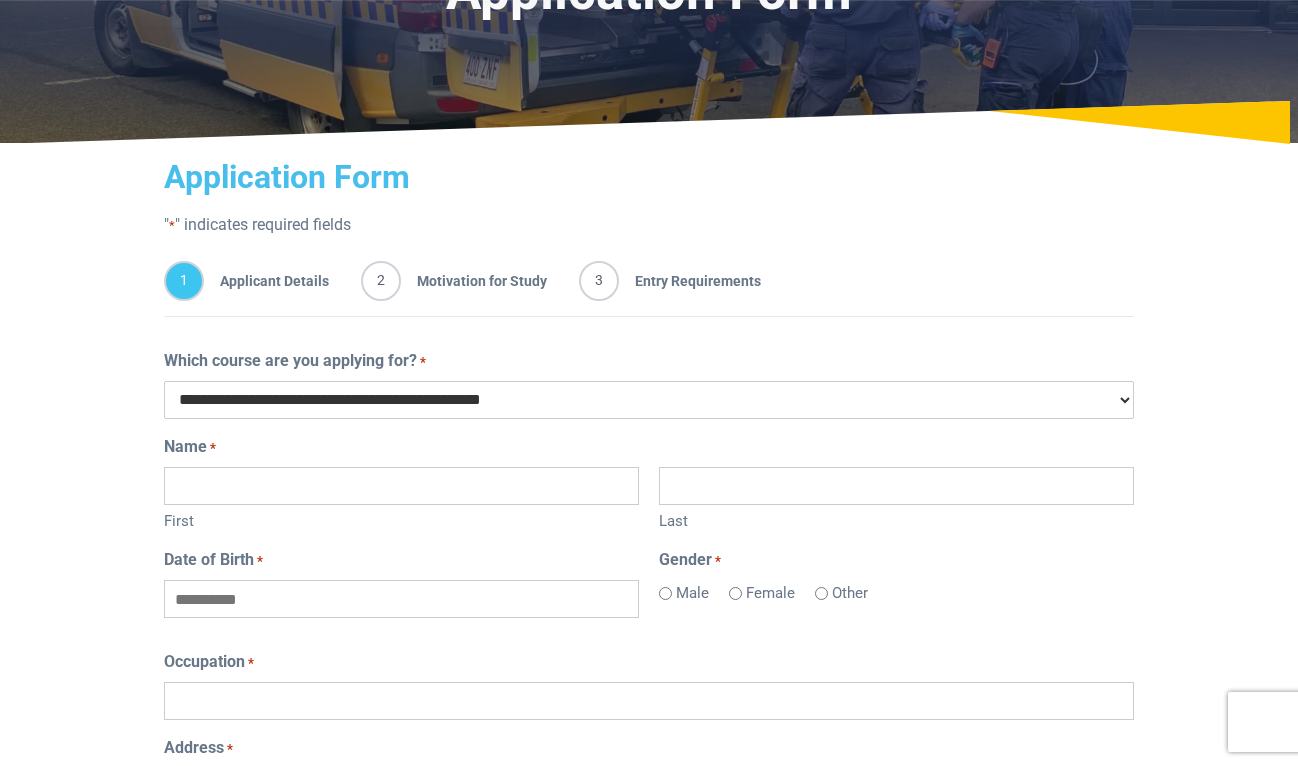 click on "**********" at bounding box center [649, 400] 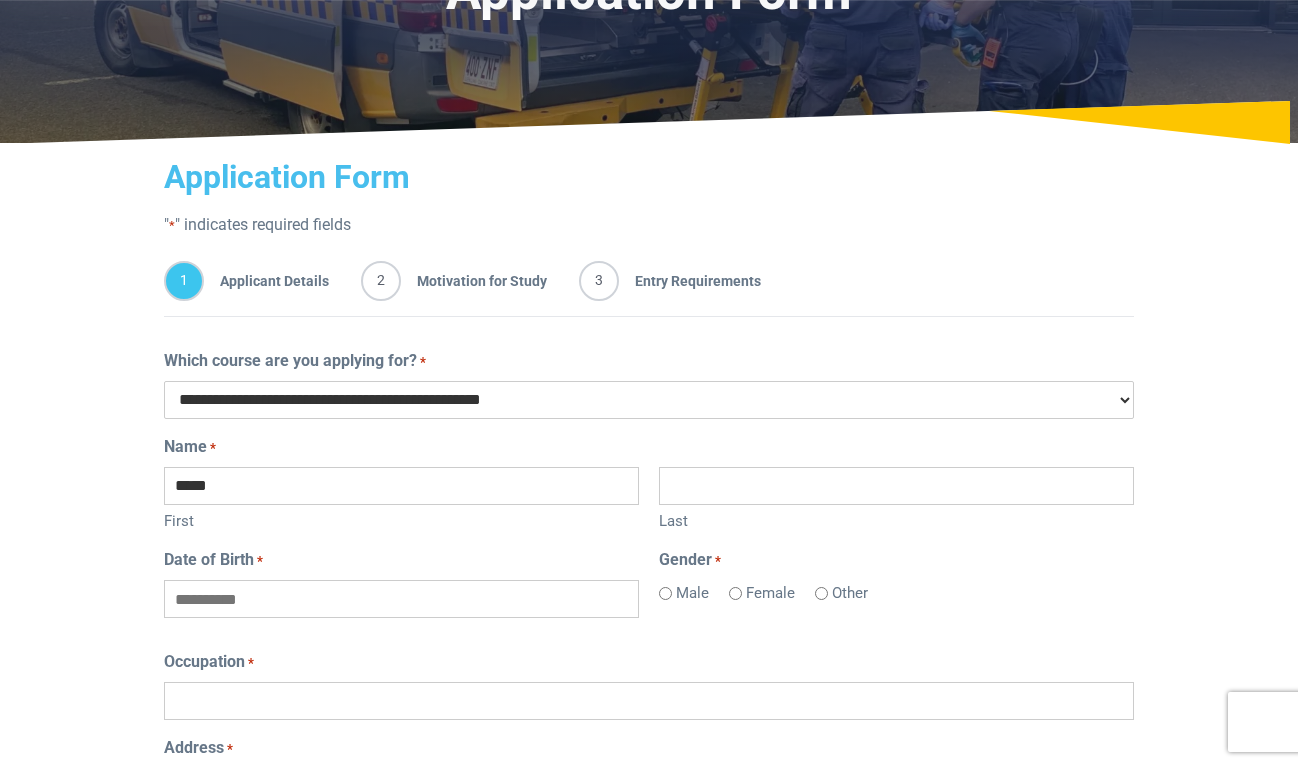 type on "*****" 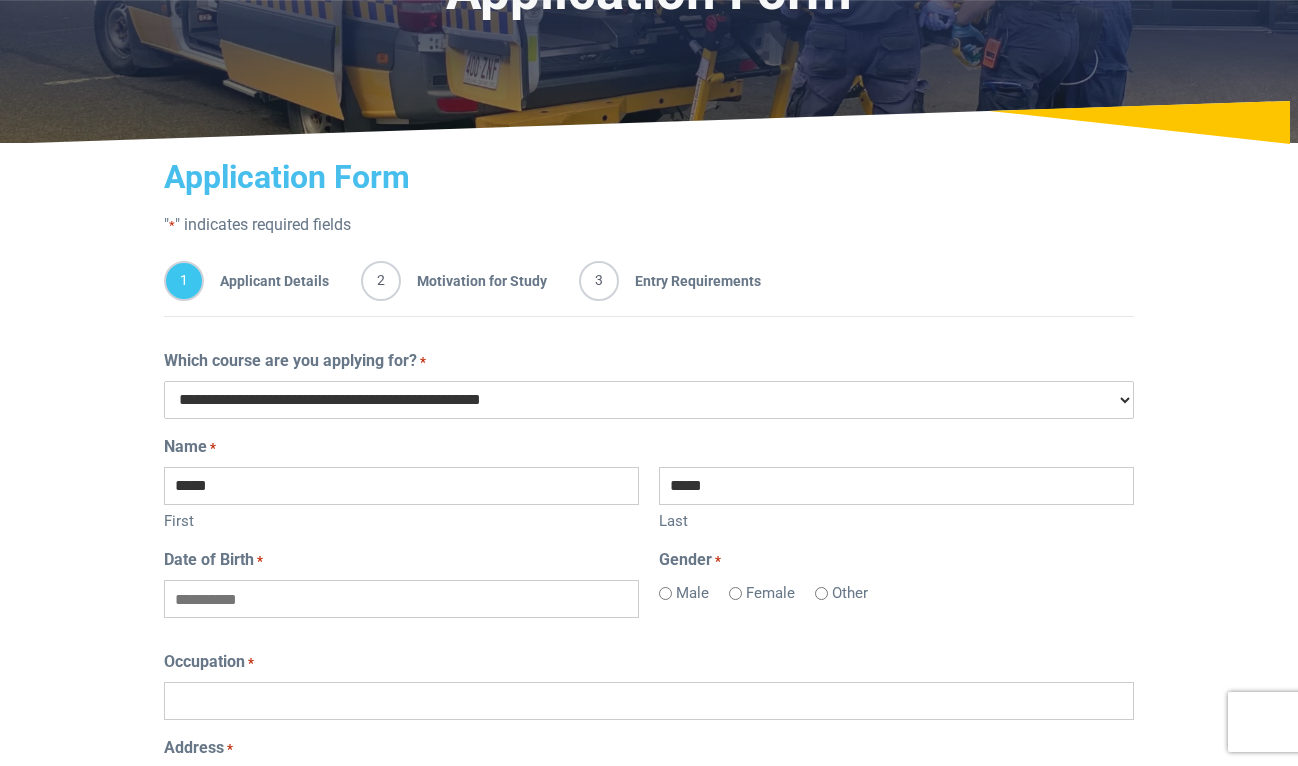 type on "**********" 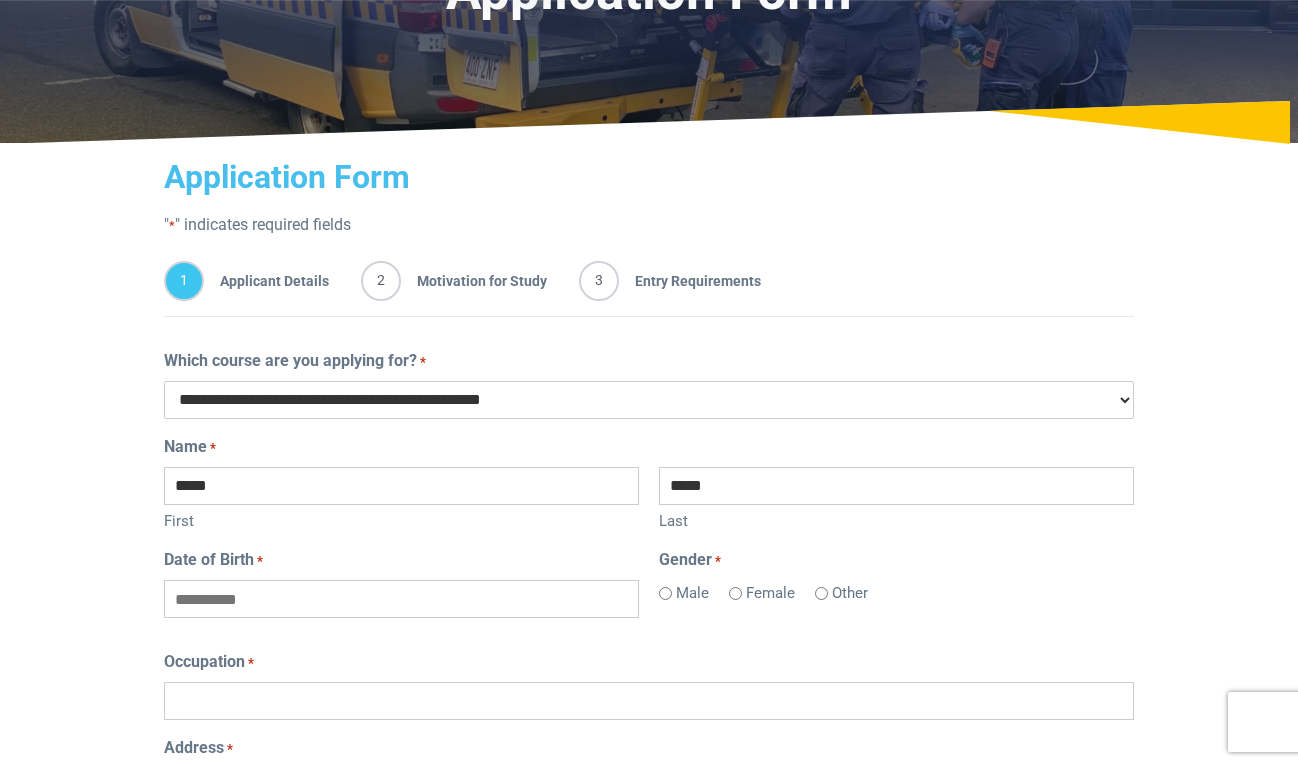 drag, startPoint x: 343, startPoint y: 489, endPoint x: 137, endPoint y: 454, distance: 208.95215 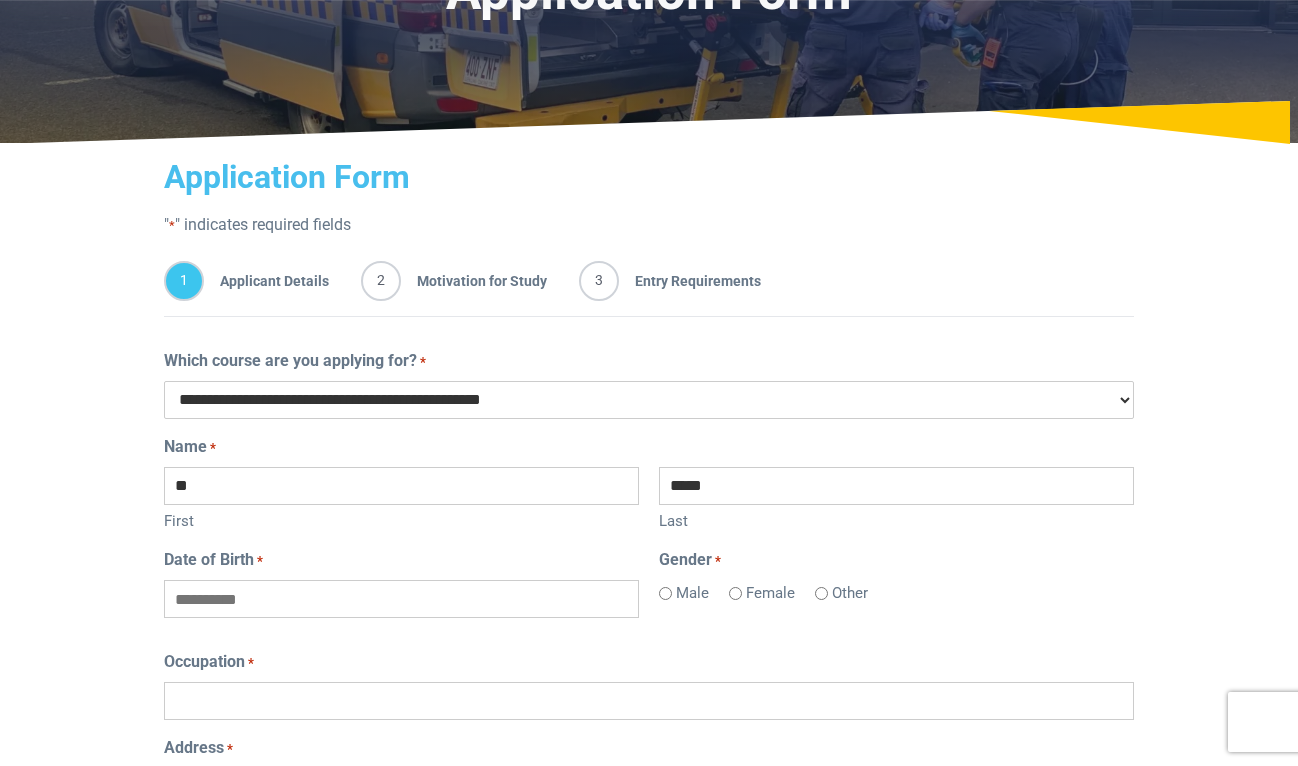 type on "******" 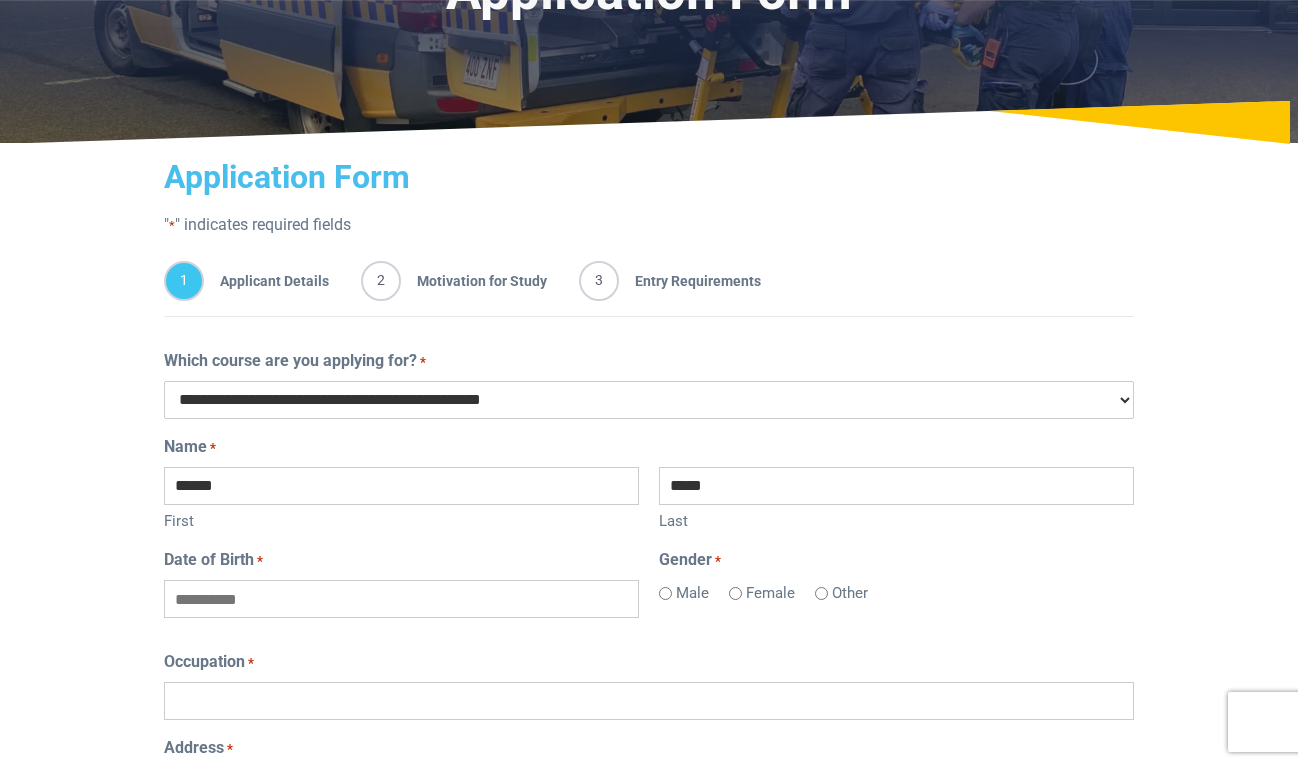 type on "**********" 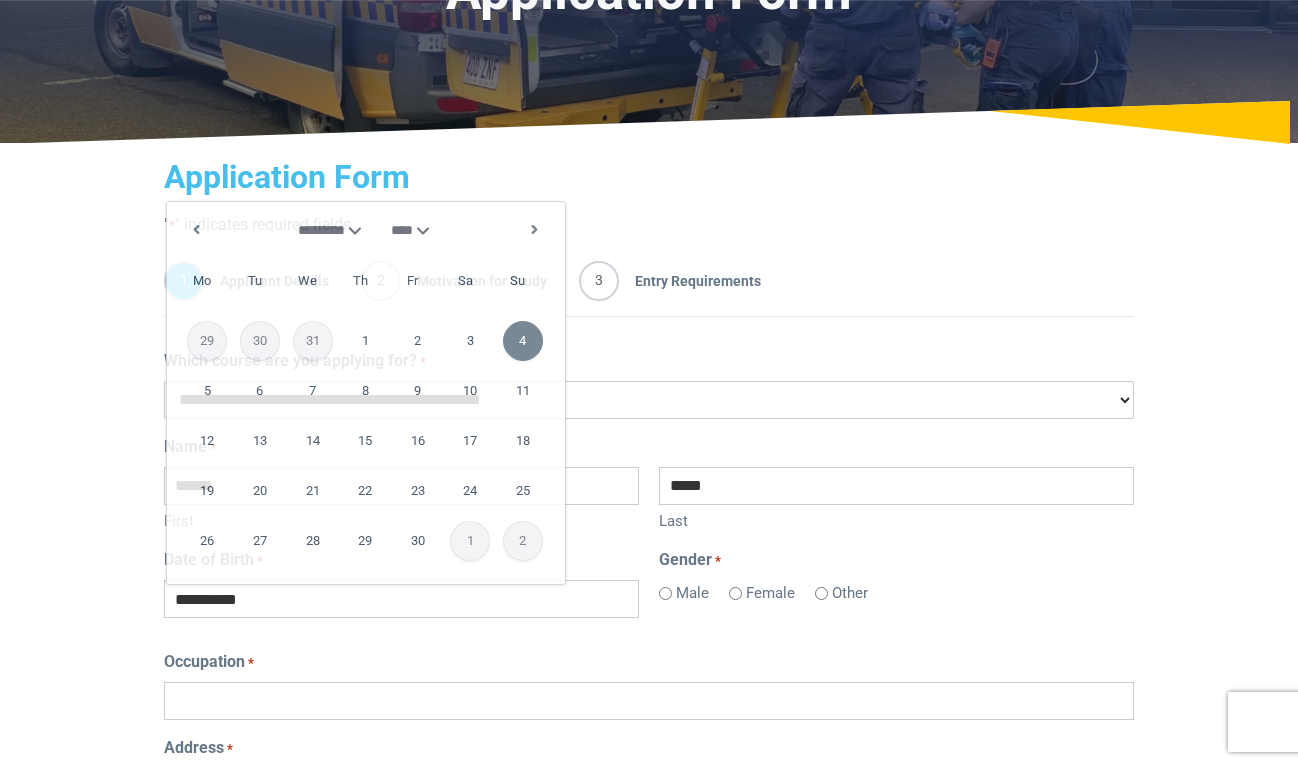click on "**********" at bounding box center [649, 820] 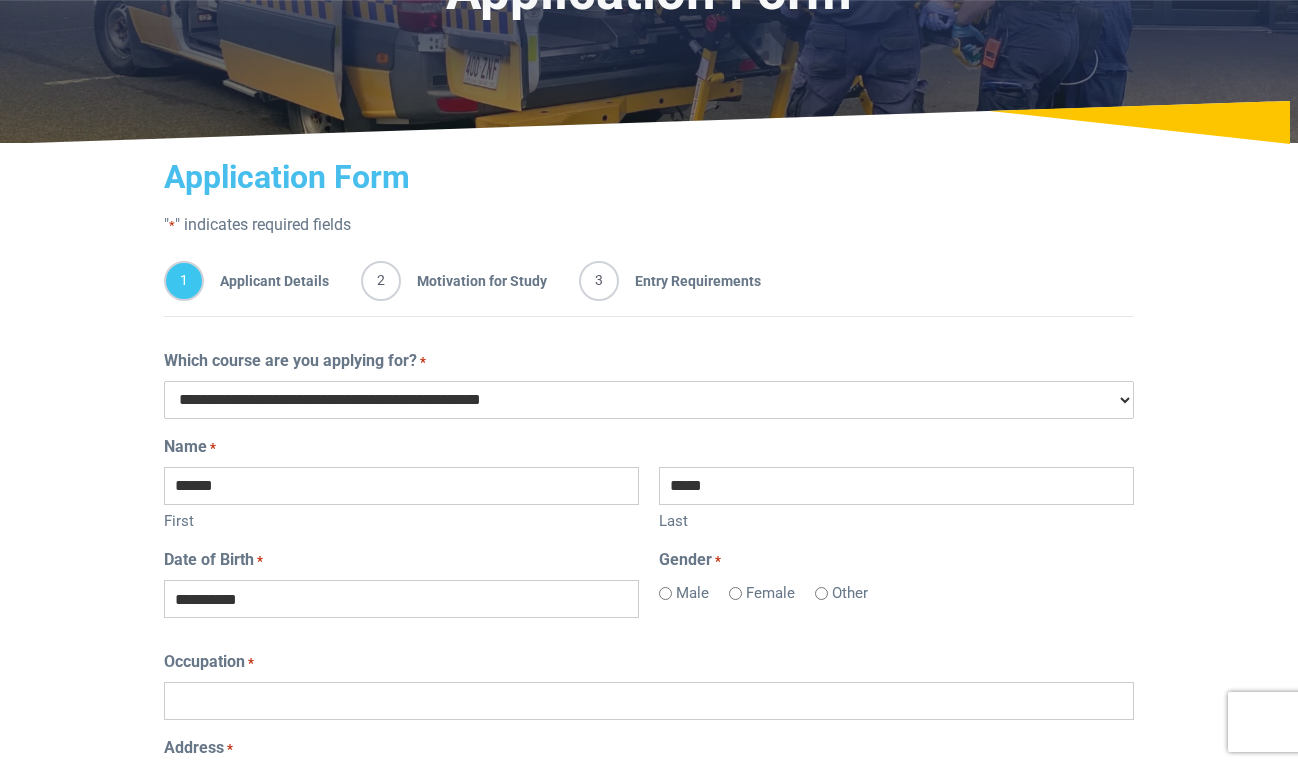 scroll, scrollTop: 400, scrollLeft: 0, axis: vertical 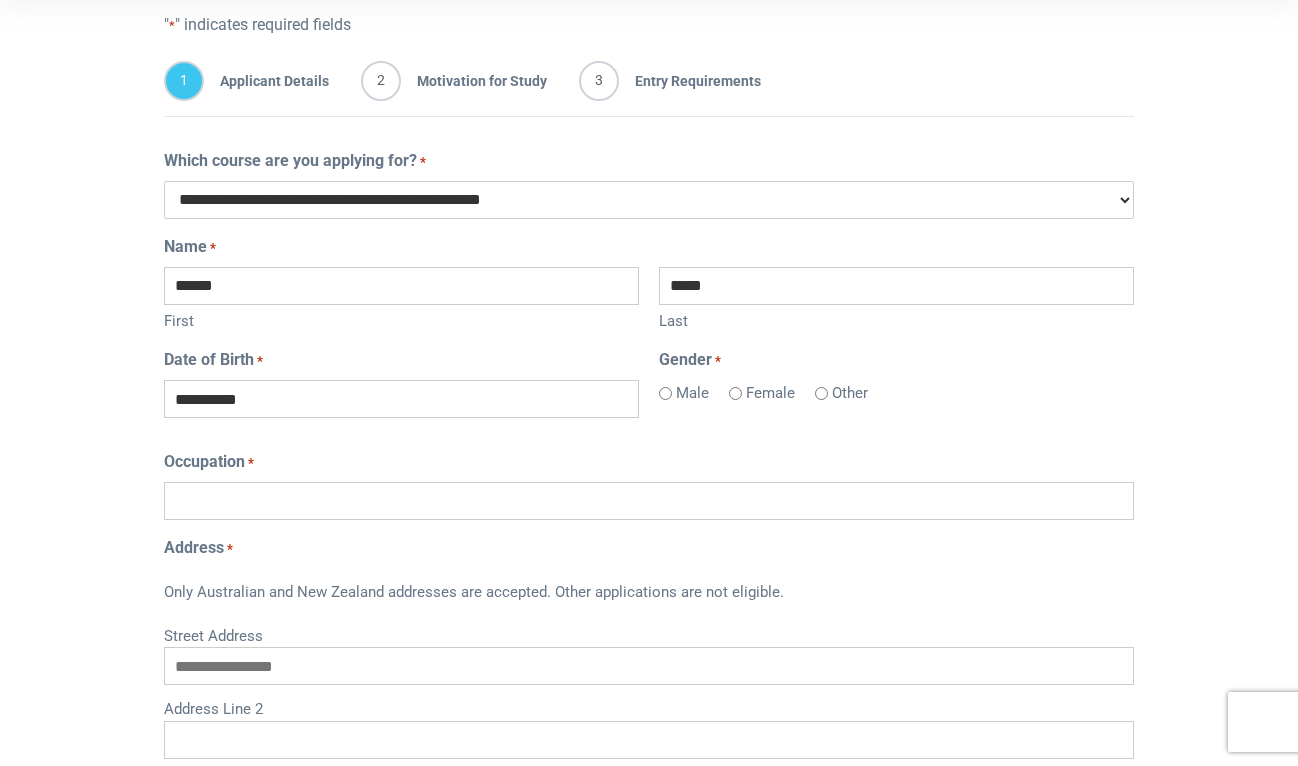 click on "Occupation *" at bounding box center [649, 501] 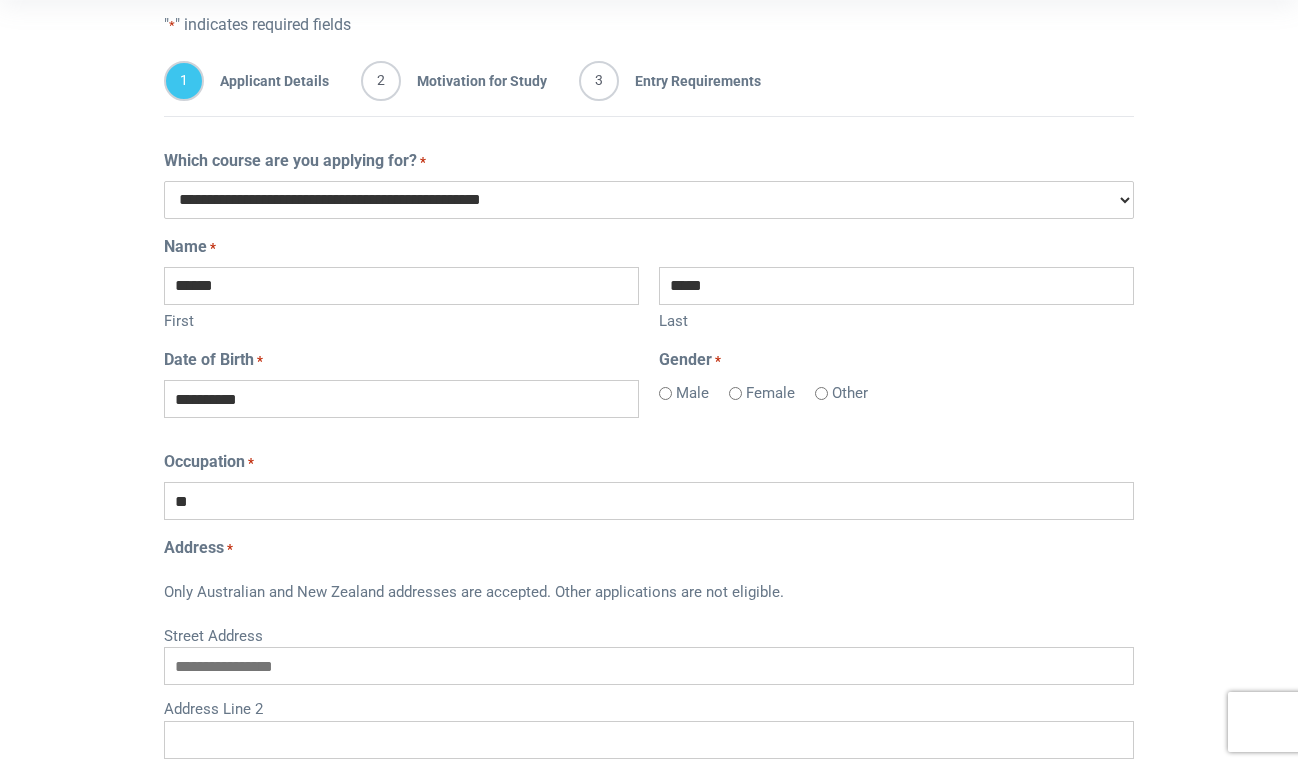 type on "*" 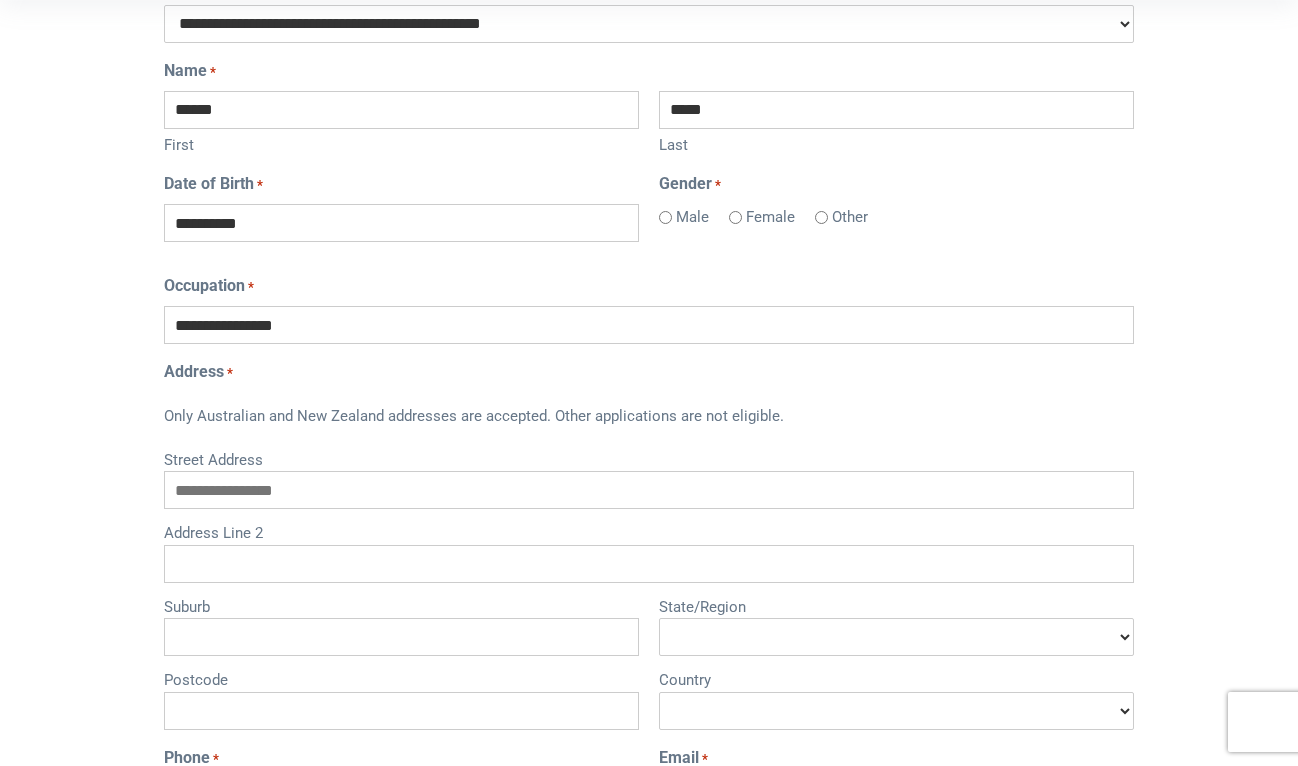 scroll, scrollTop: 600, scrollLeft: 0, axis: vertical 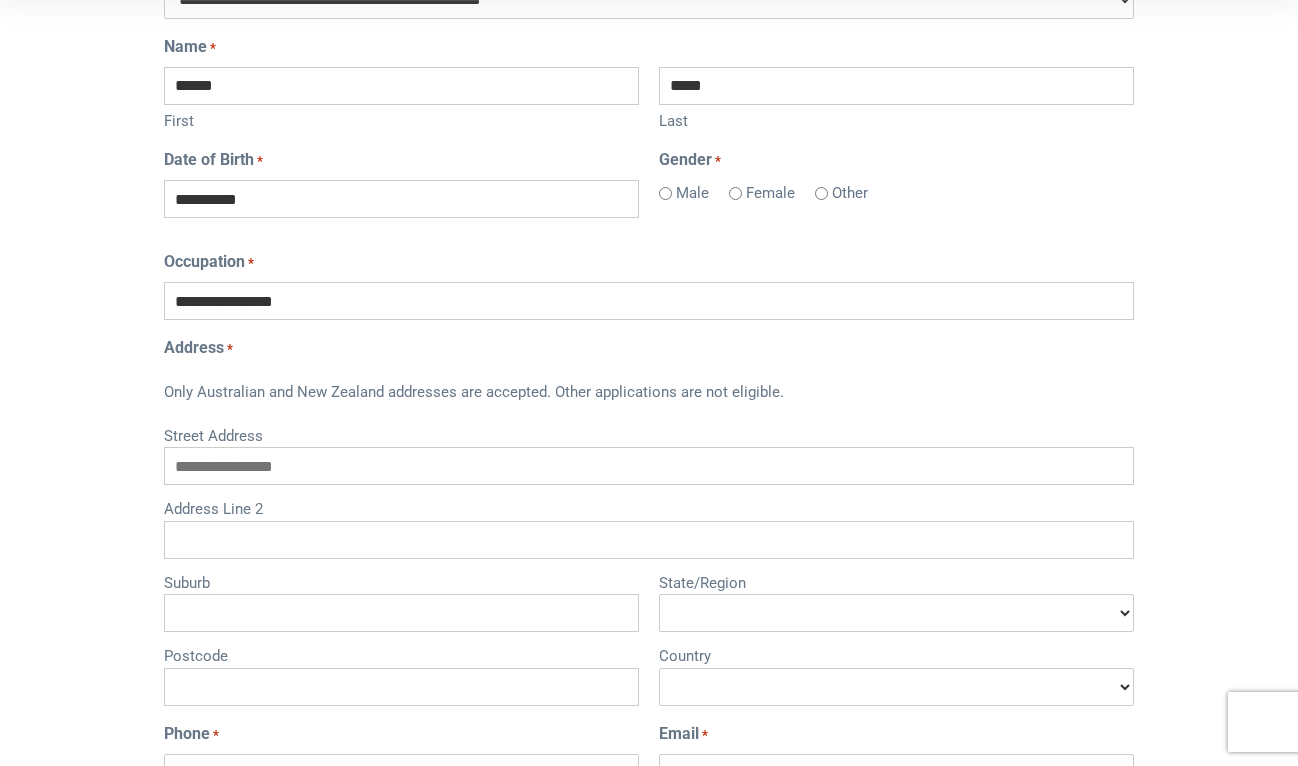 type on "**********" 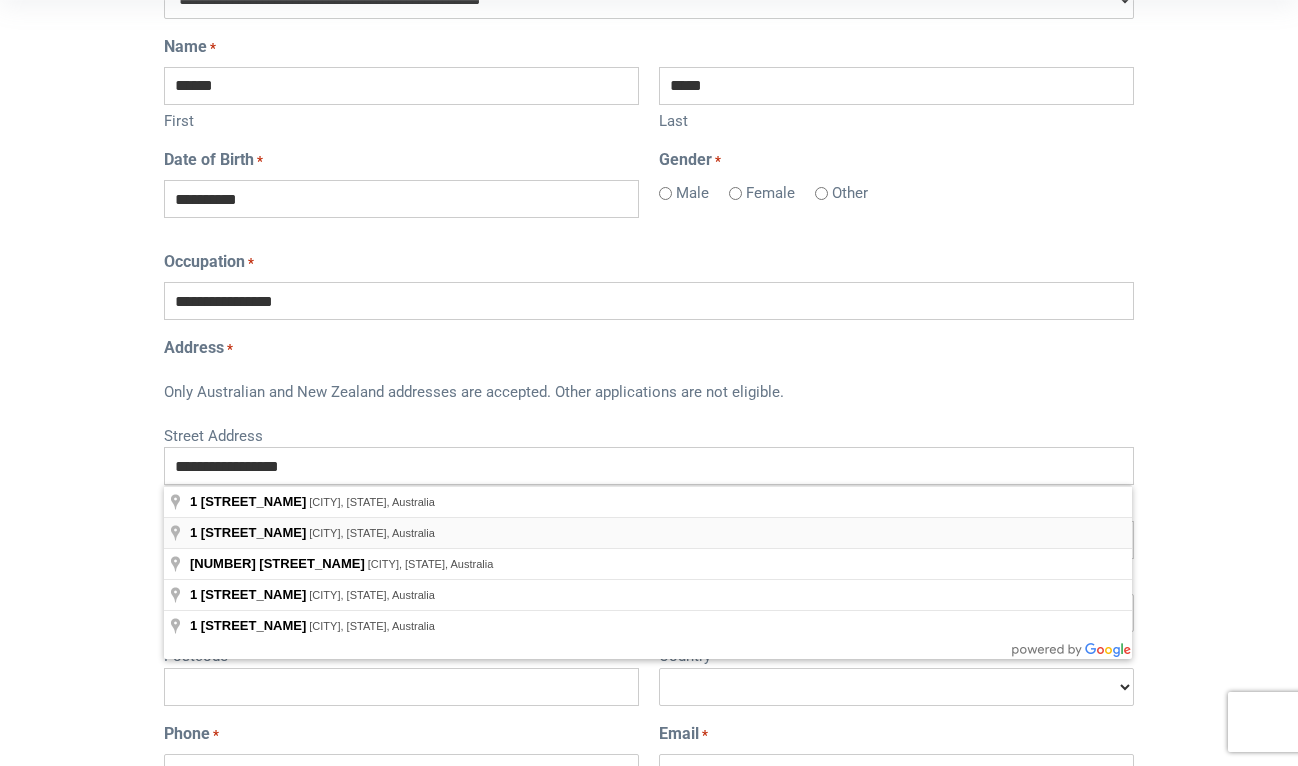 type on "**********" 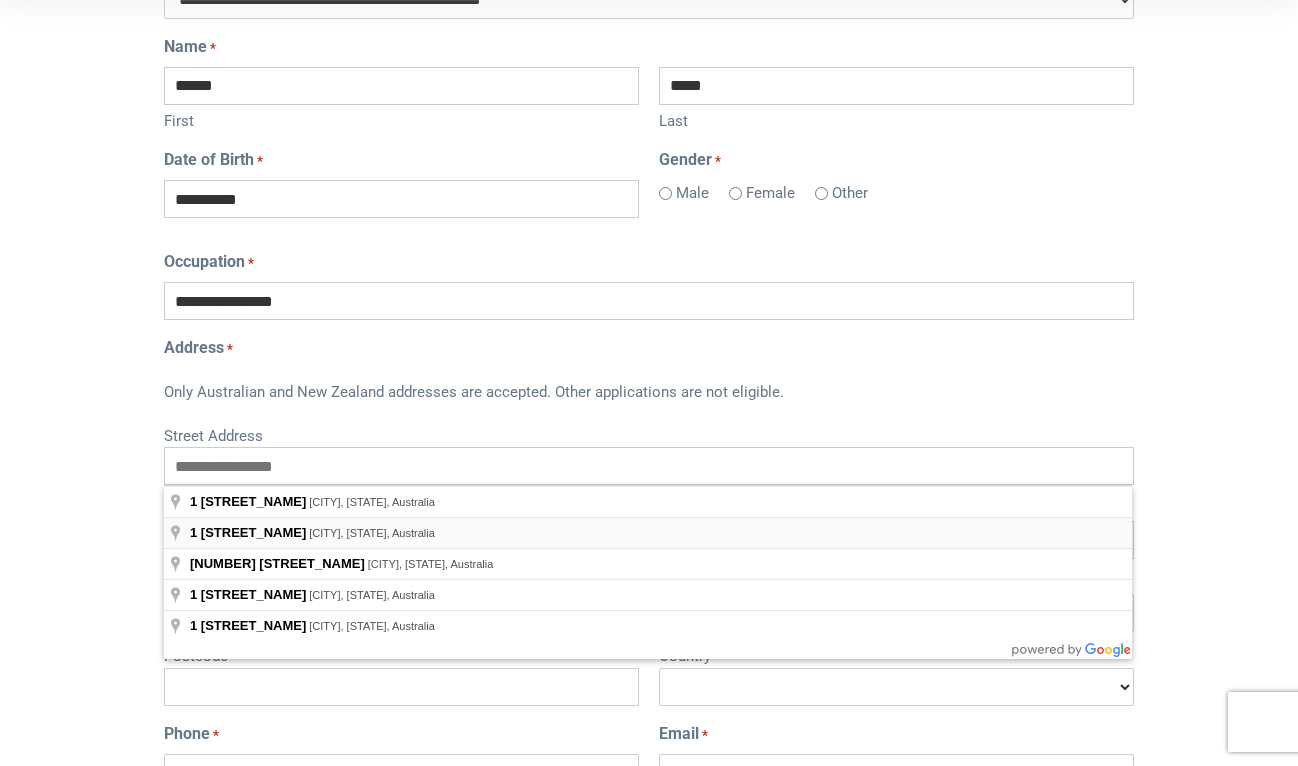 type on "**********" 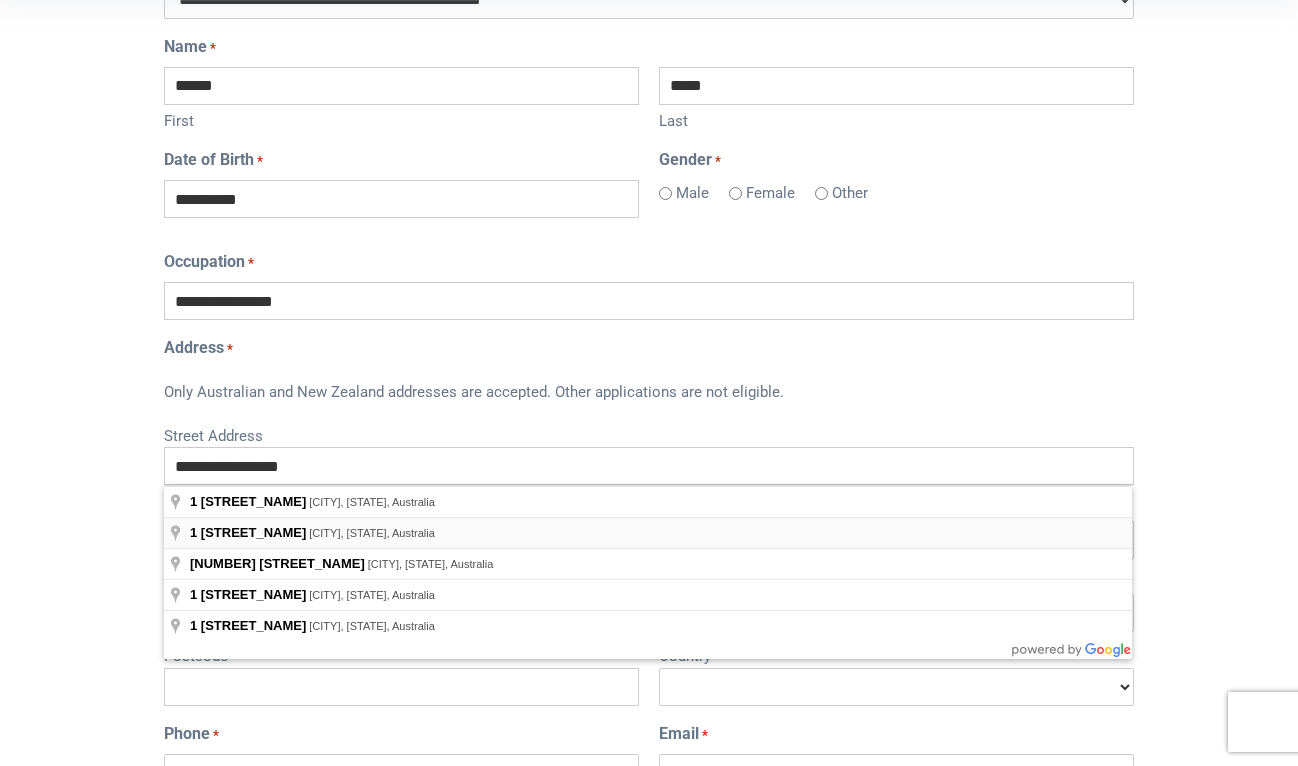 type on "********" 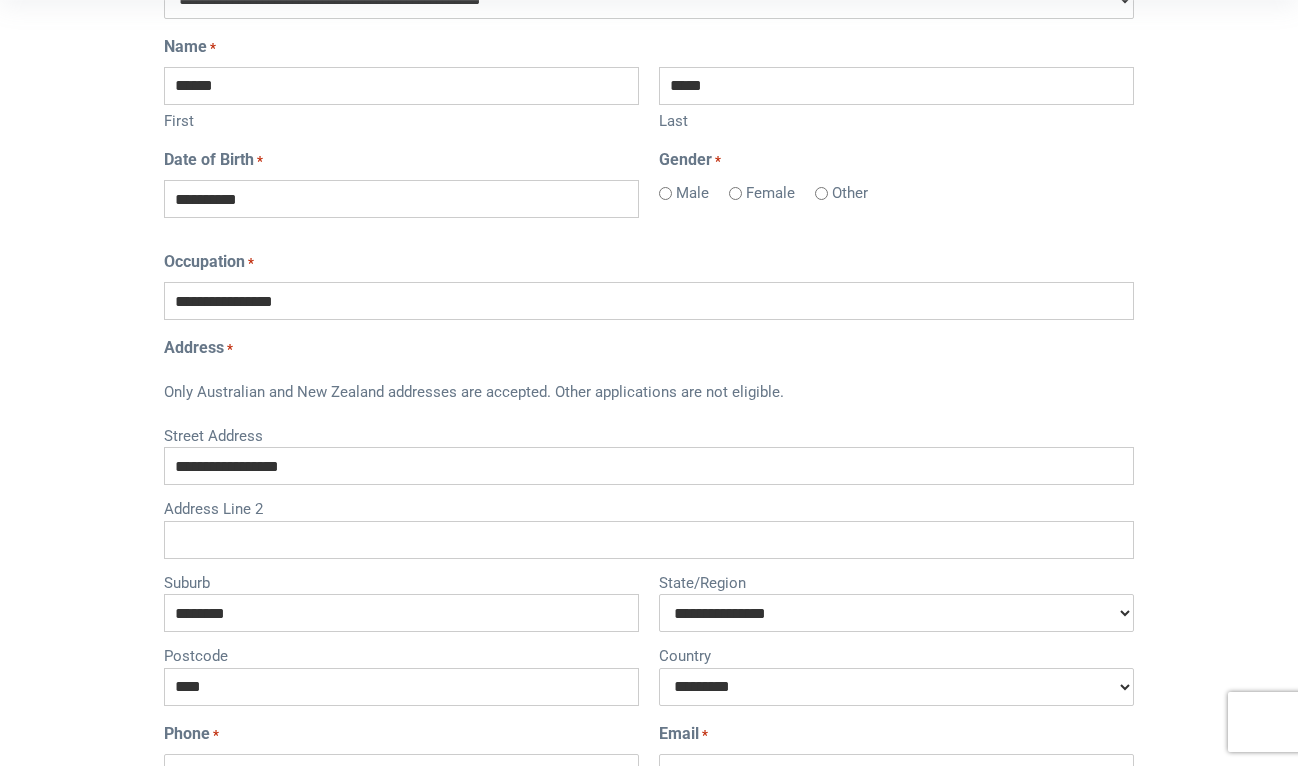 select on "**********" 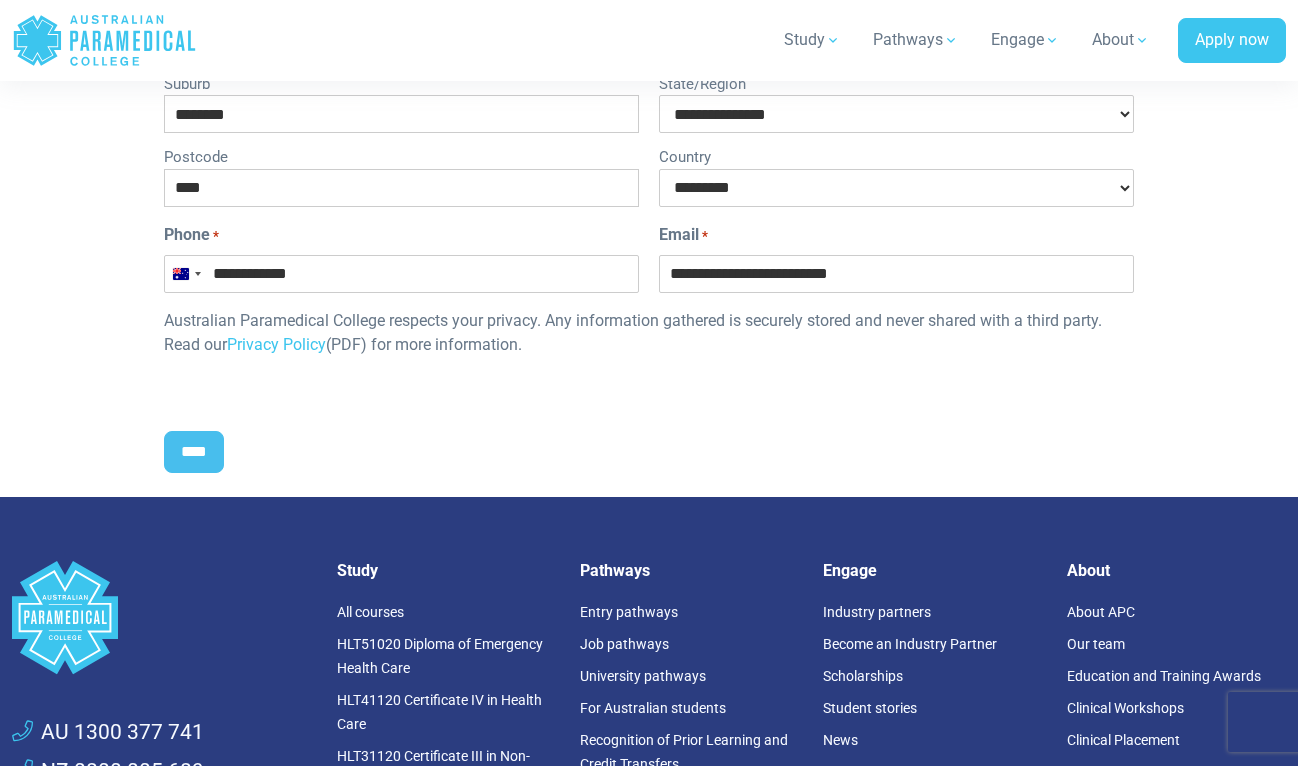 scroll, scrollTop: 1100, scrollLeft: 0, axis: vertical 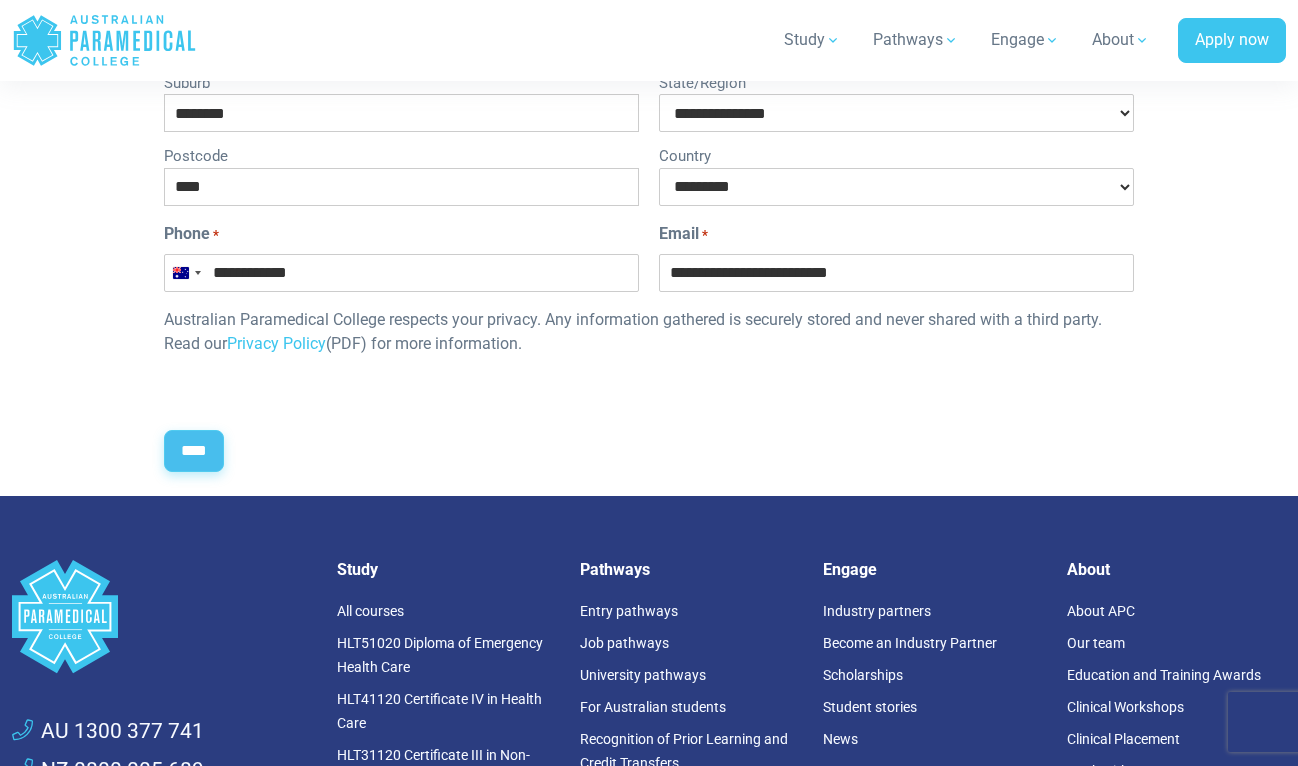 click on "****" at bounding box center (194, 451) 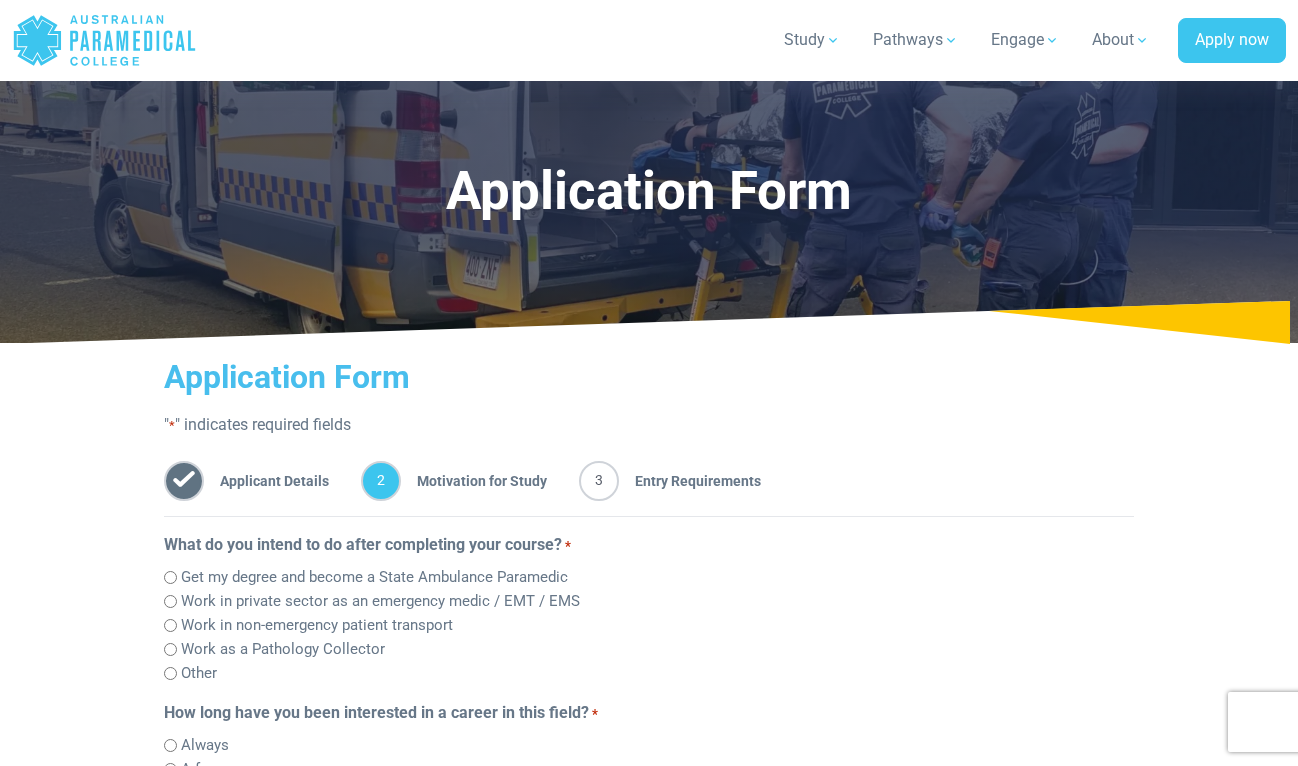 scroll, scrollTop: 358, scrollLeft: 0, axis: vertical 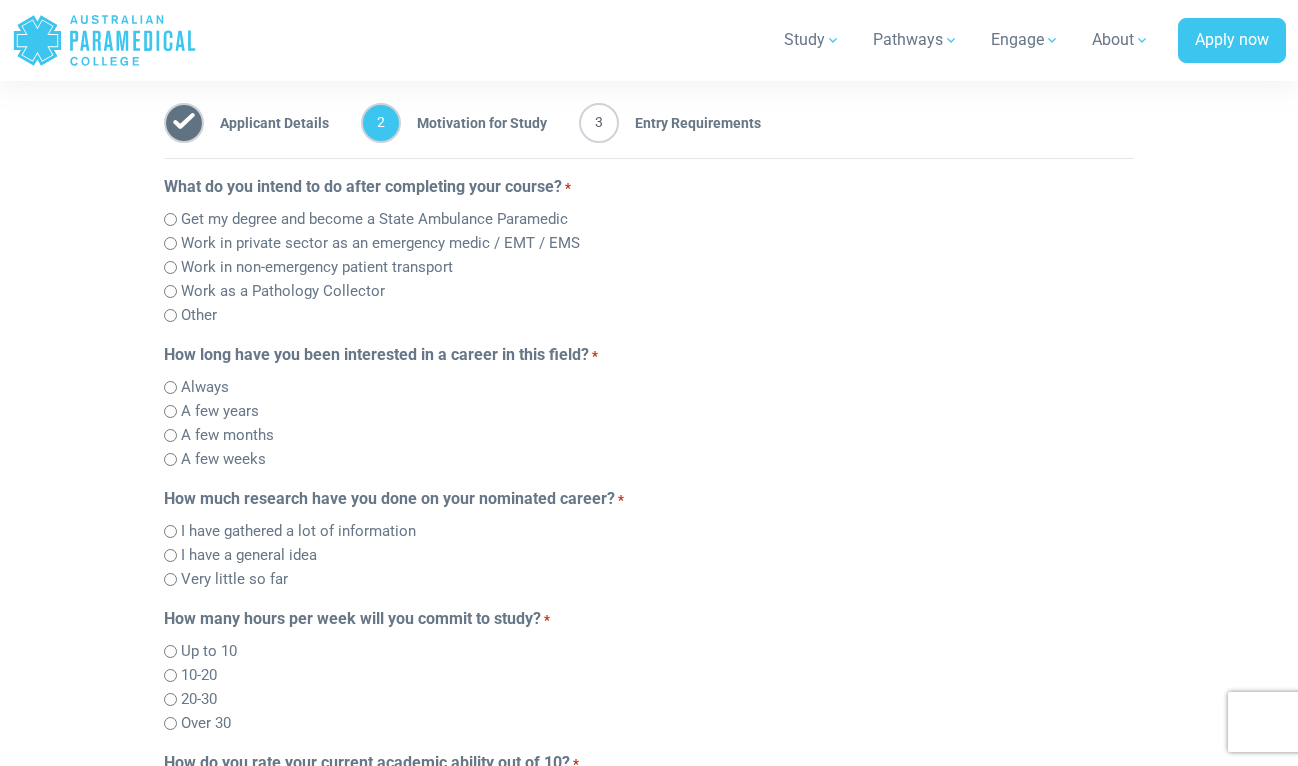 click on "A few months" at bounding box center [227, 435] 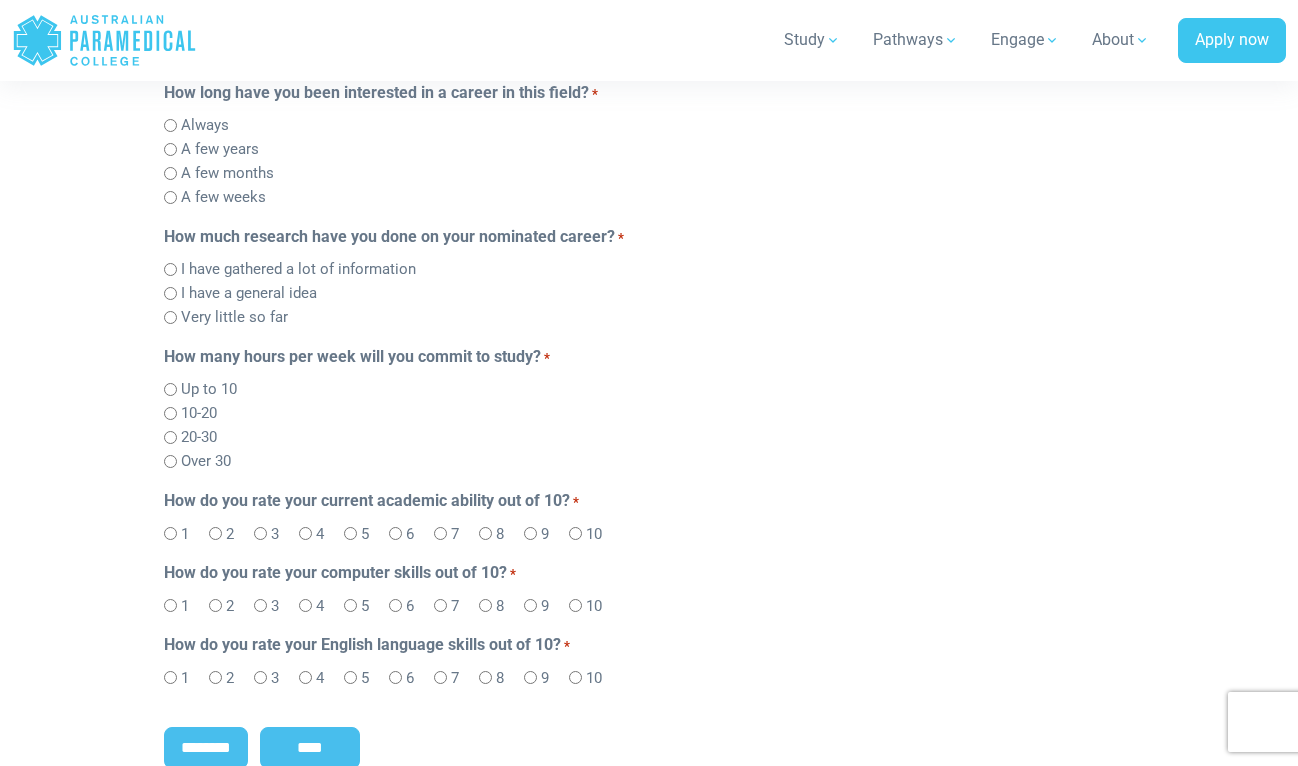 scroll, scrollTop: 658, scrollLeft: 0, axis: vertical 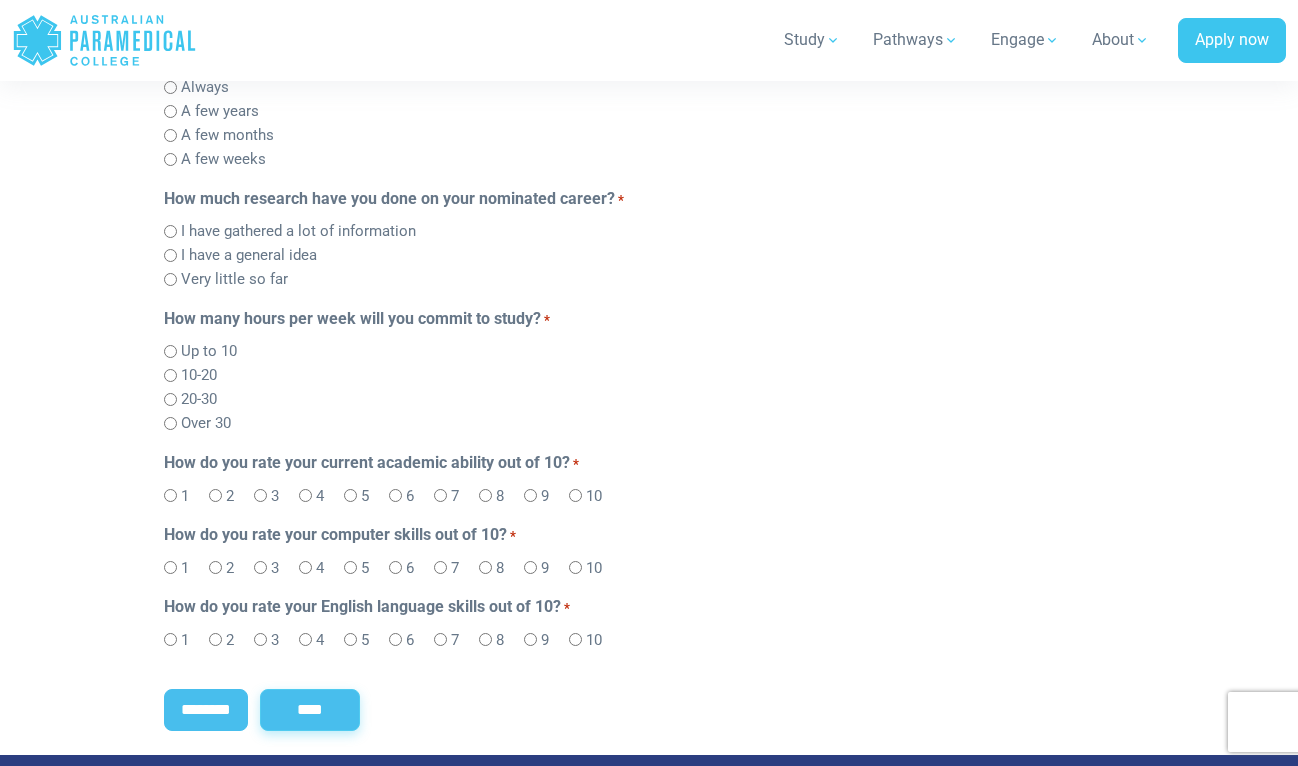 click on "****" at bounding box center [310, 710] 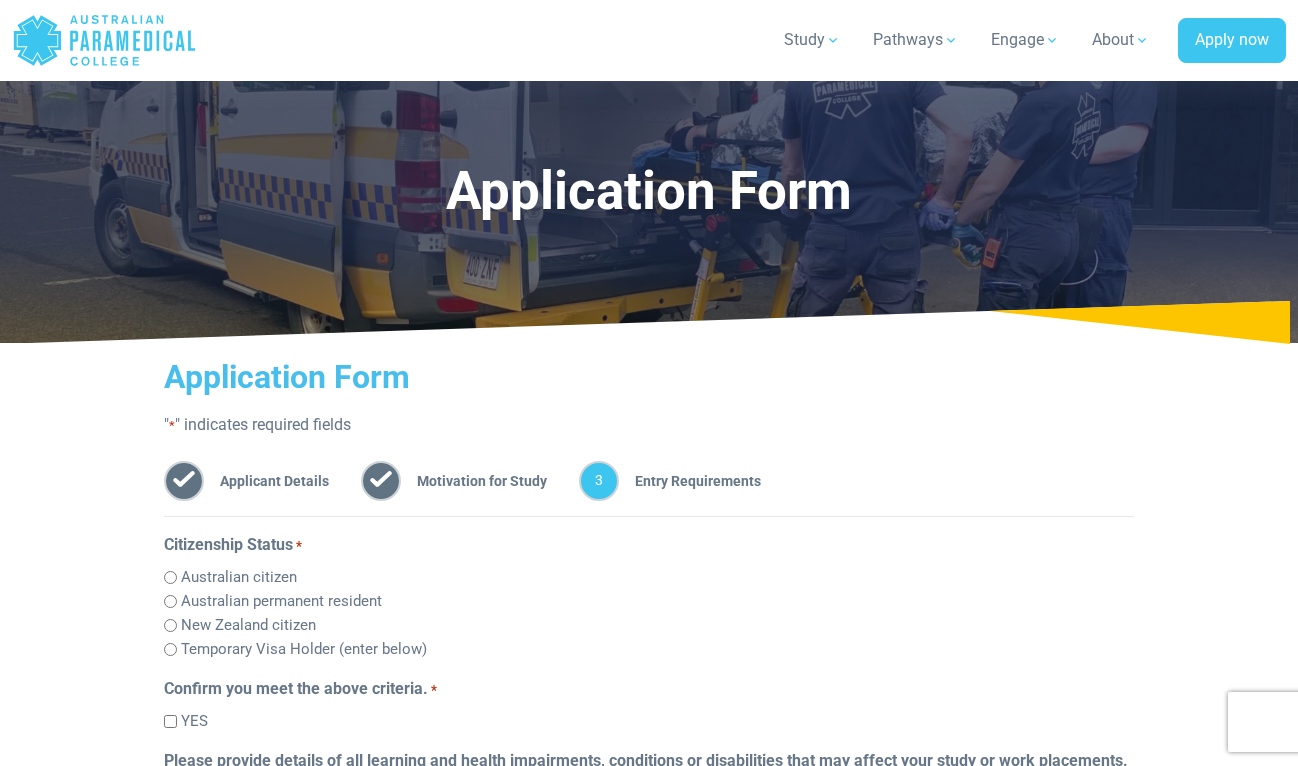scroll, scrollTop: 358, scrollLeft: 0, axis: vertical 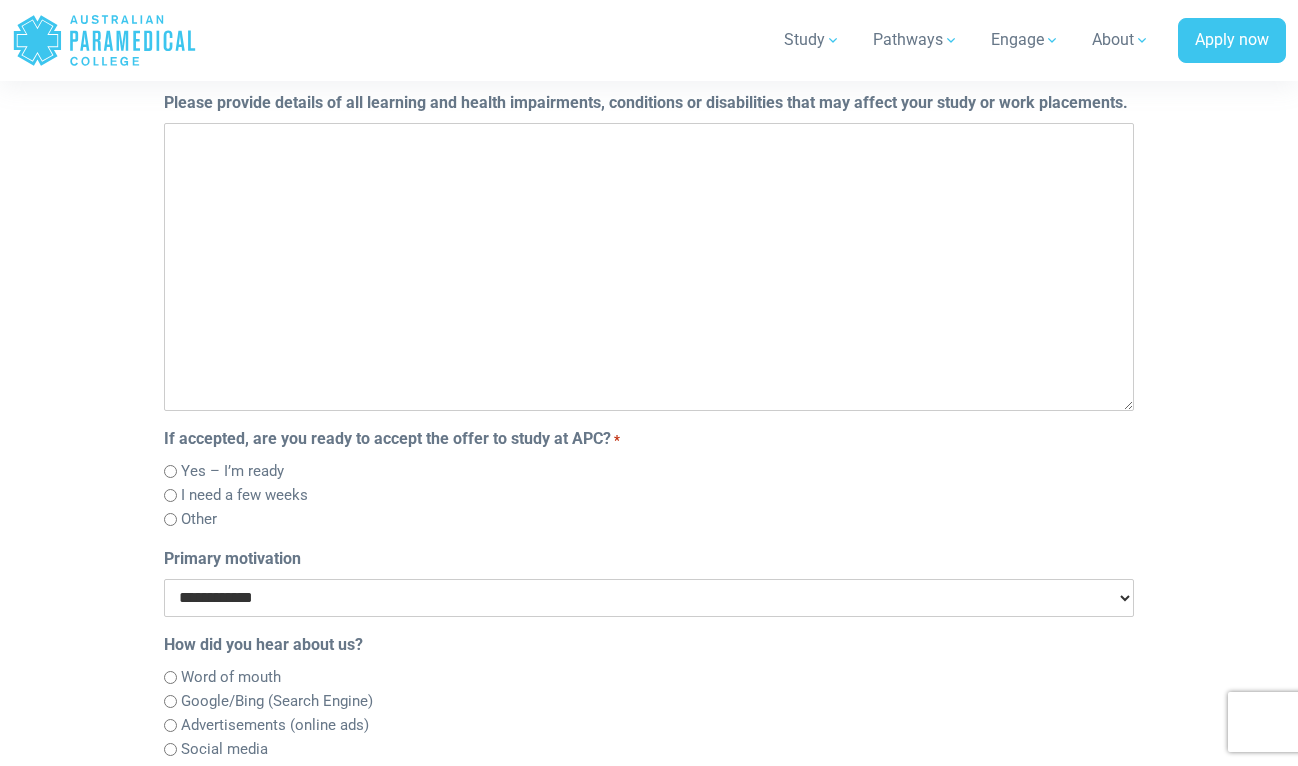 click on "Other" at bounding box center (199, 519) 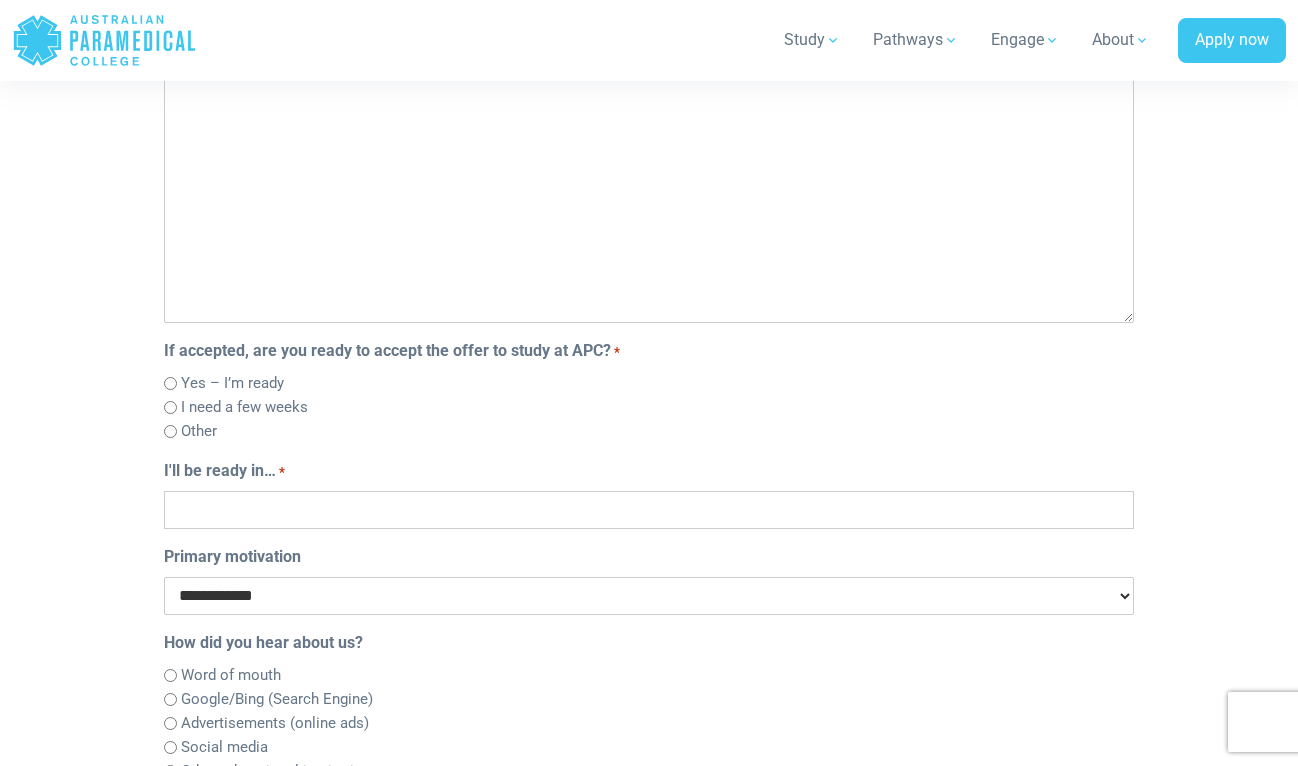 scroll, scrollTop: 758, scrollLeft: 0, axis: vertical 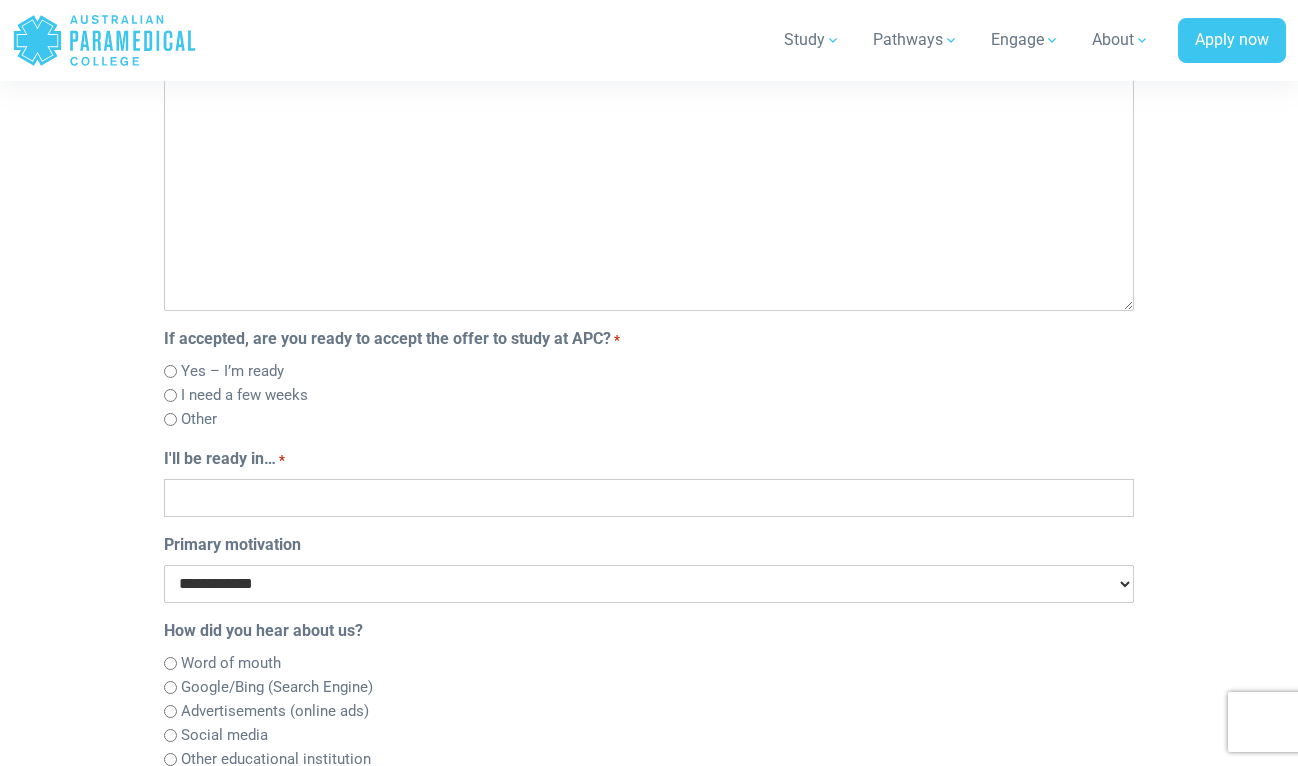 click on "**********" at bounding box center [649, 584] 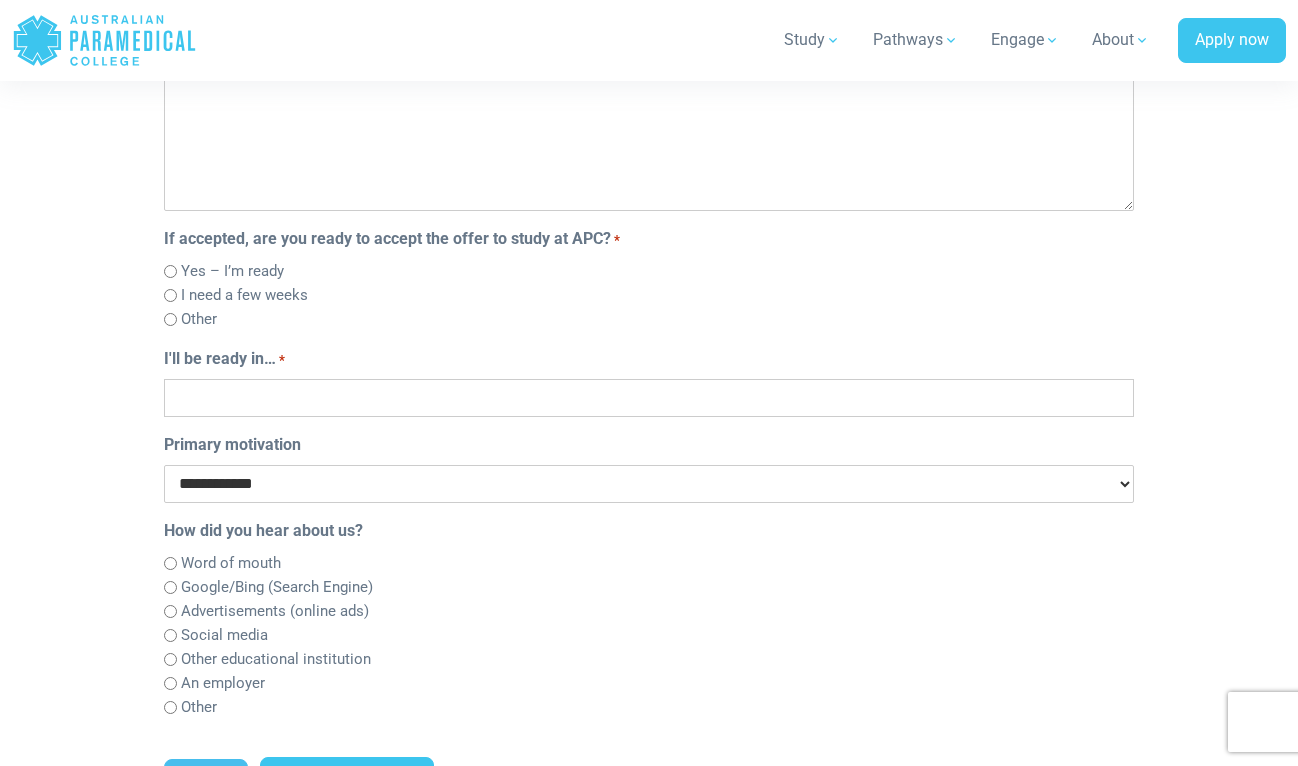 click on "**********" at bounding box center [649, 484] 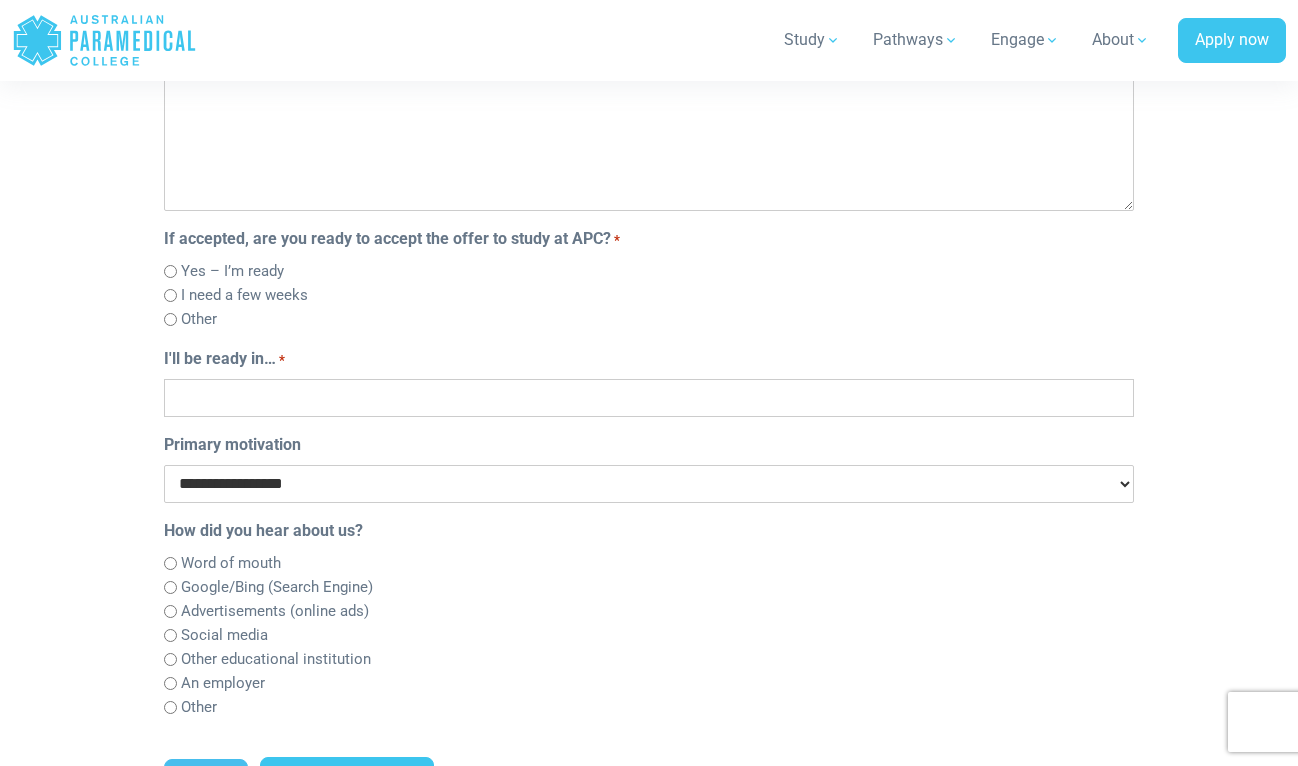 click on "**********" at bounding box center [649, 484] 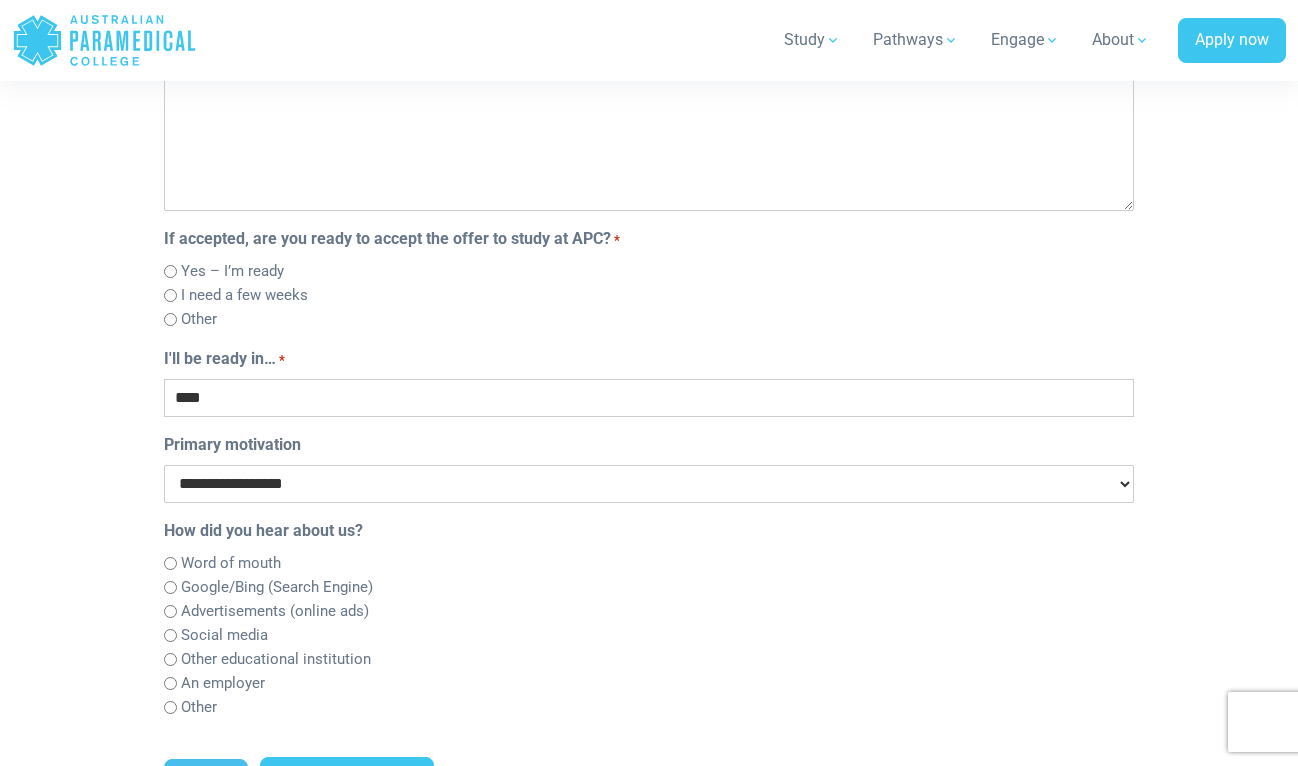type on "****" 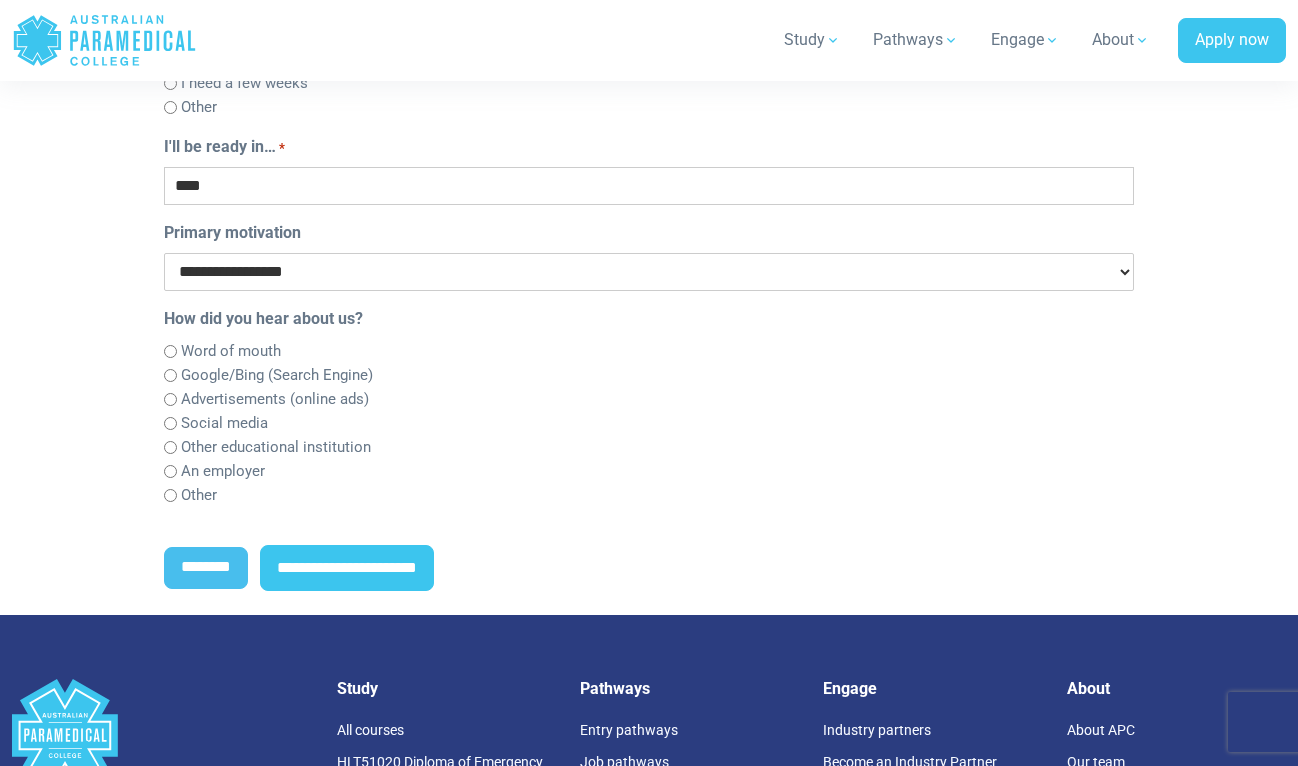 scroll, scrollTop: 1158, scrollLeft: 0, axis: vertical 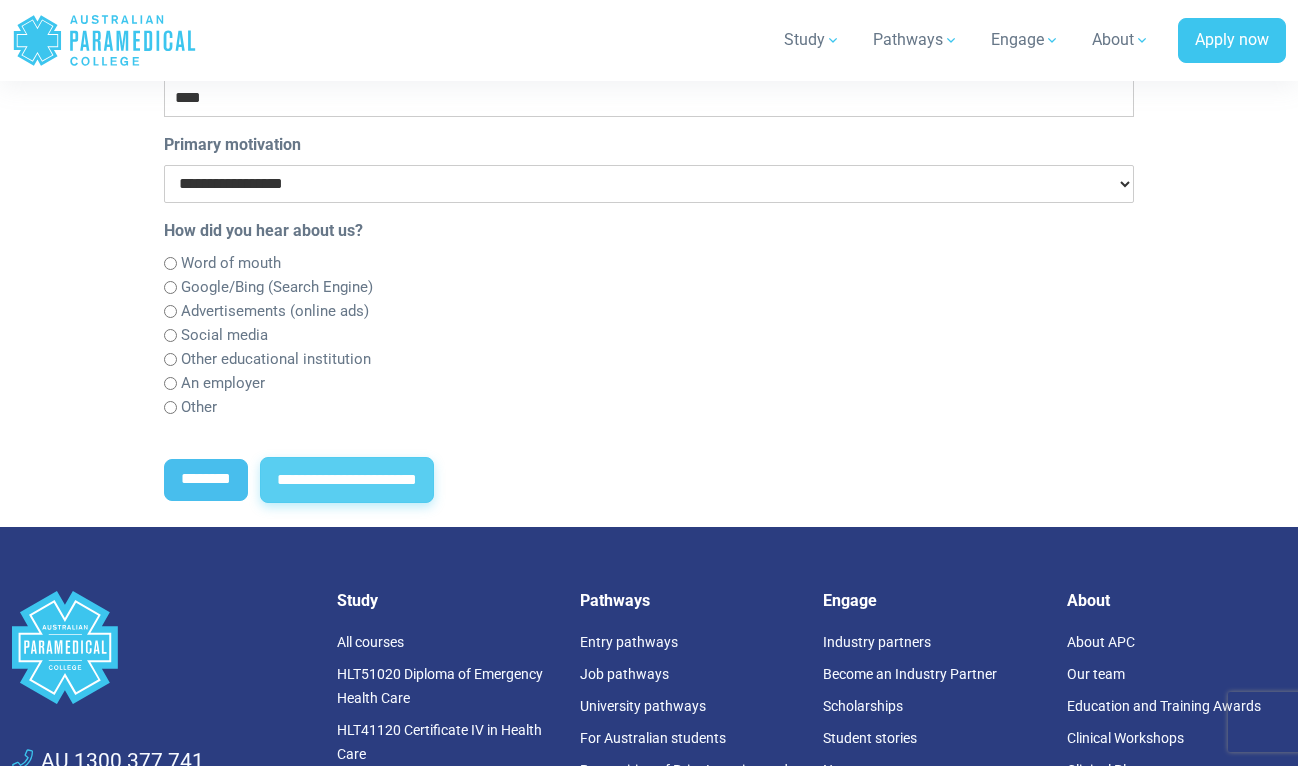 click on "**********" at bounding box center (347, 480) 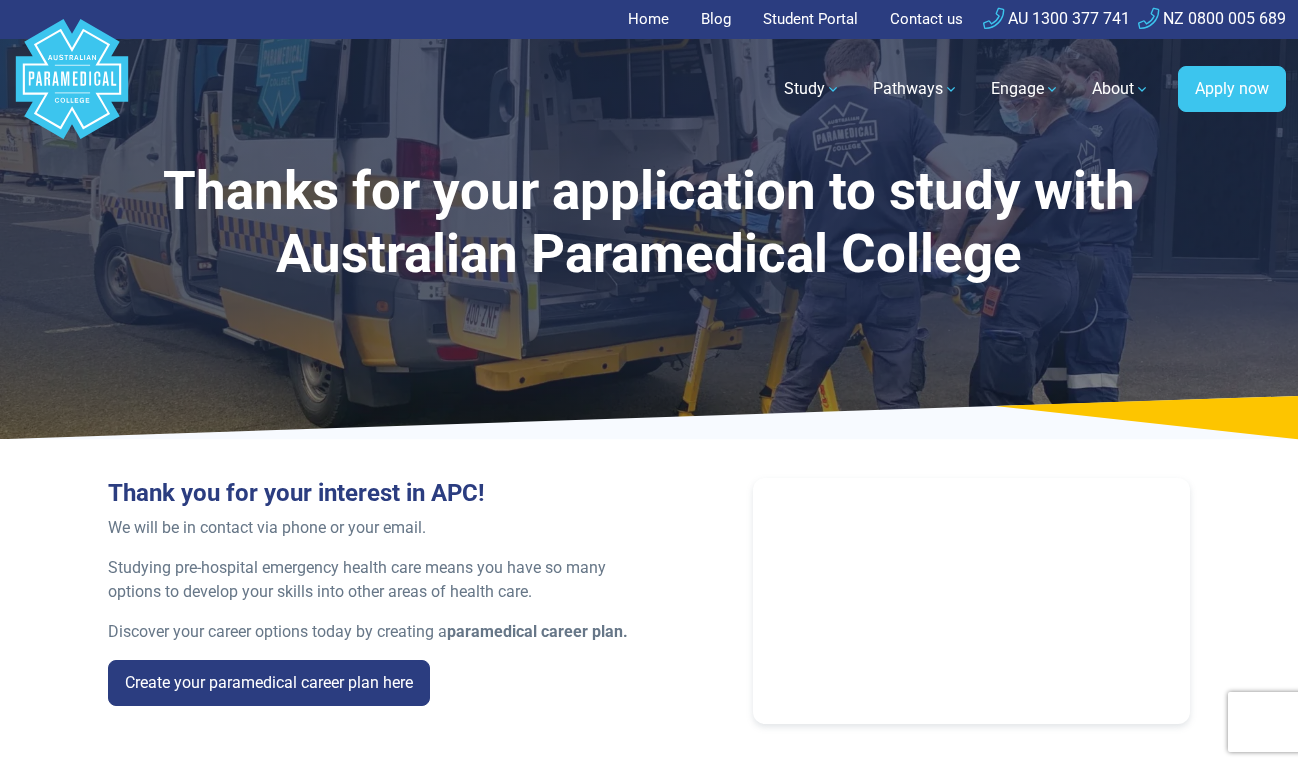 scroll, scrollTop: 0, scrollLeft: 0, axis: both 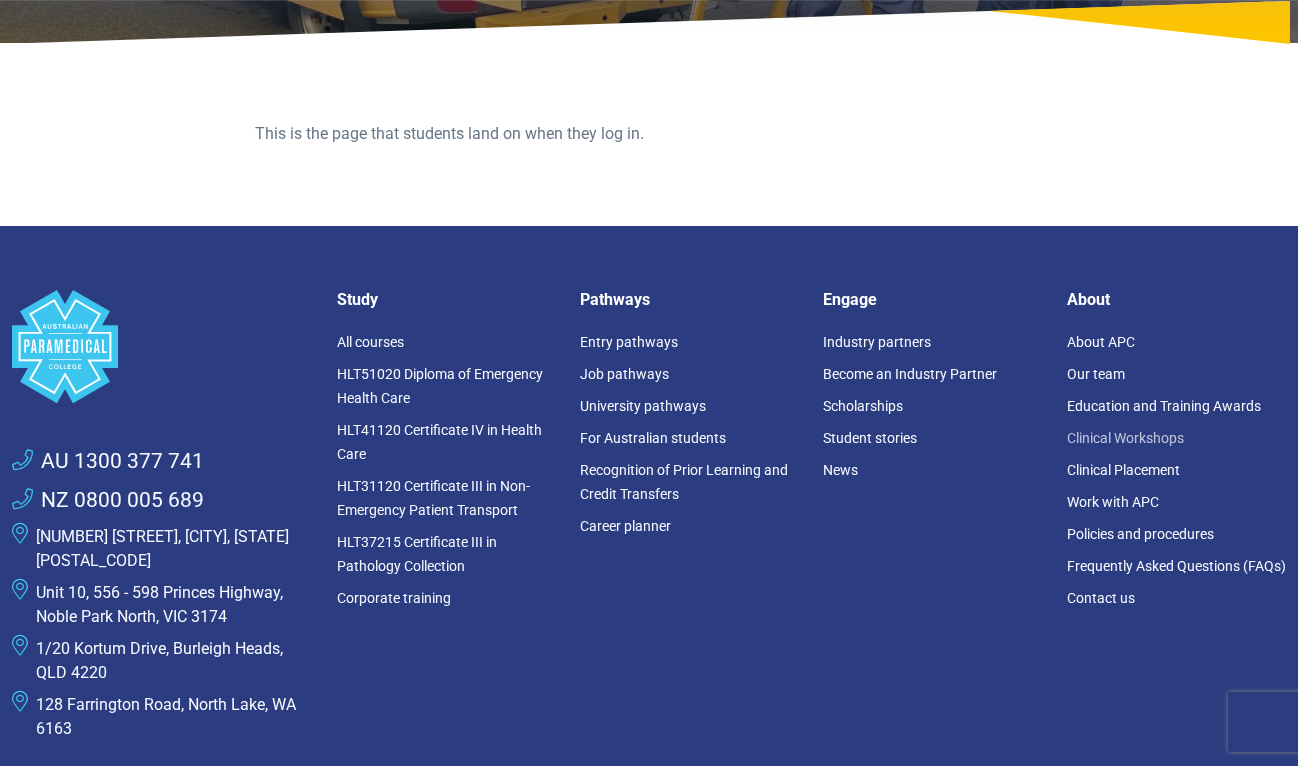 click on "Clinical Workshops" at bounding box center (1125, 438) 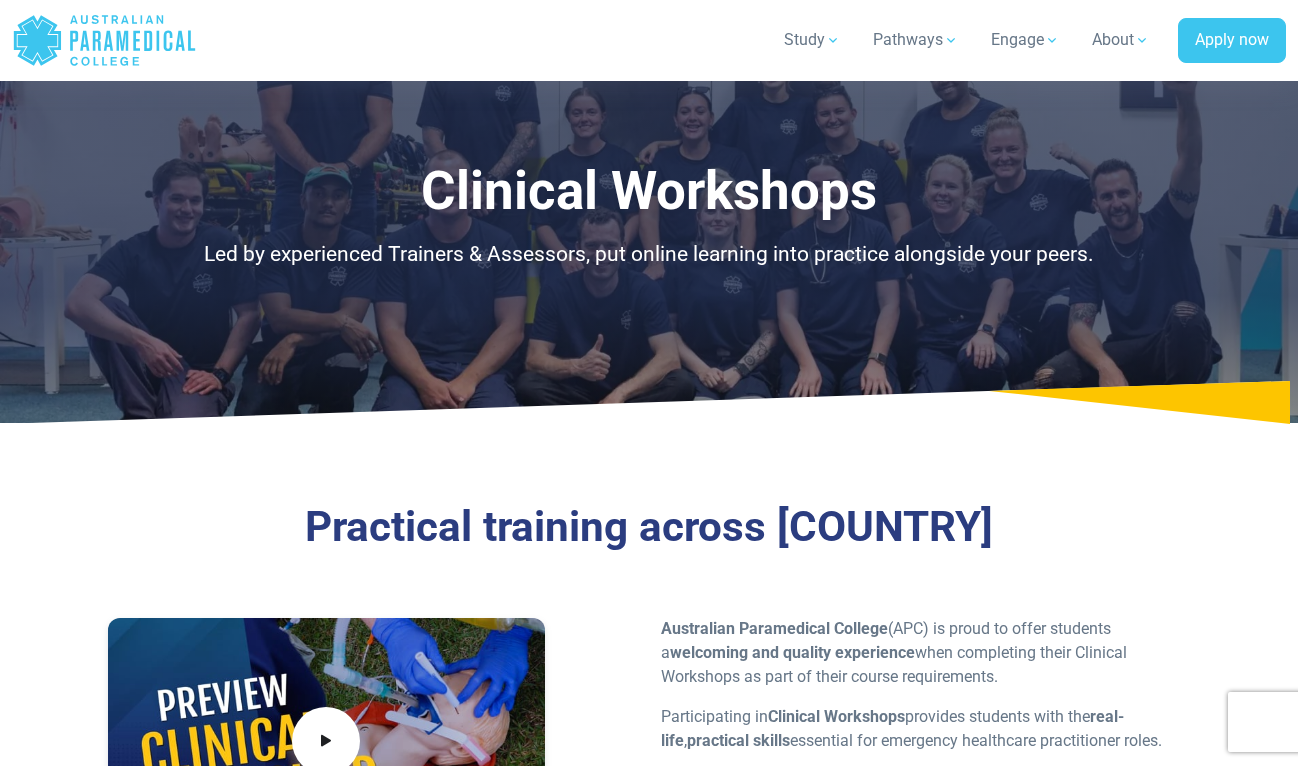 scroll, scrollTop: 300, scrollLeft: 0, axis: vertical 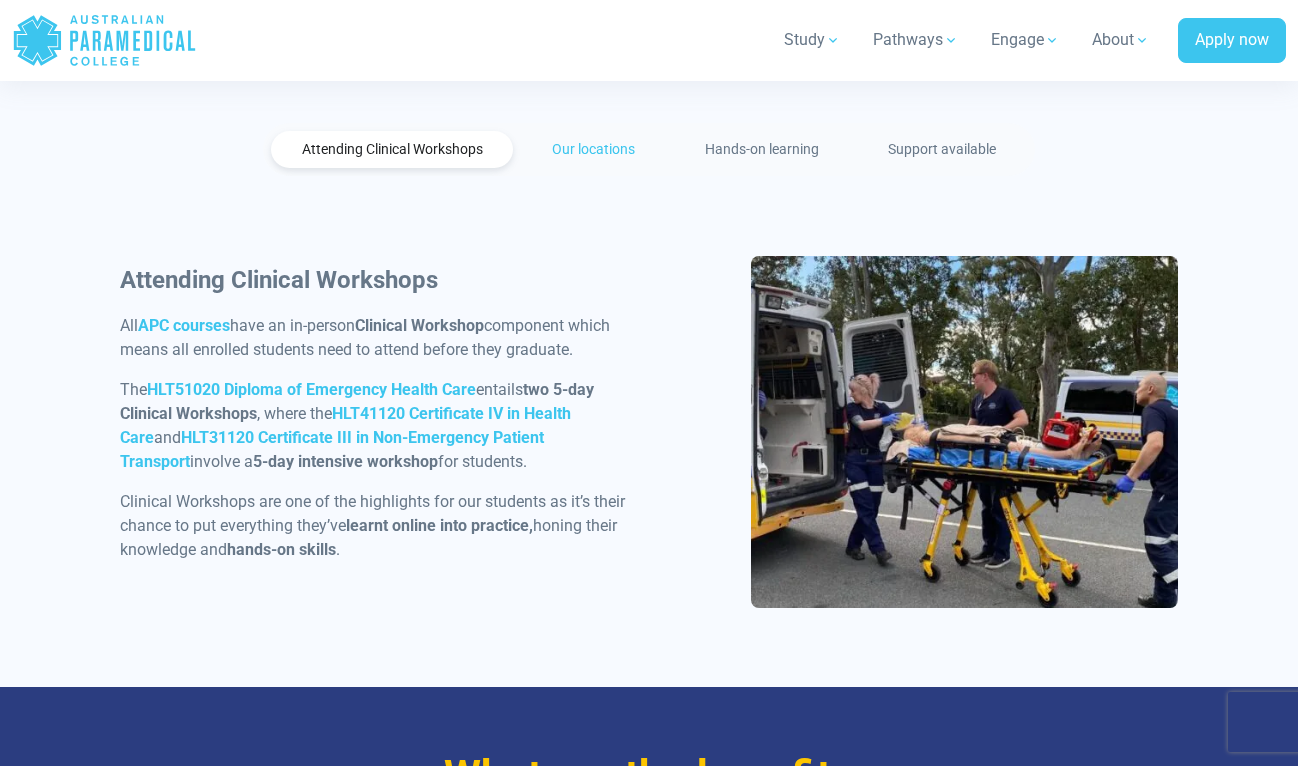 click on "Our locations" at bounding box center [593, 149] 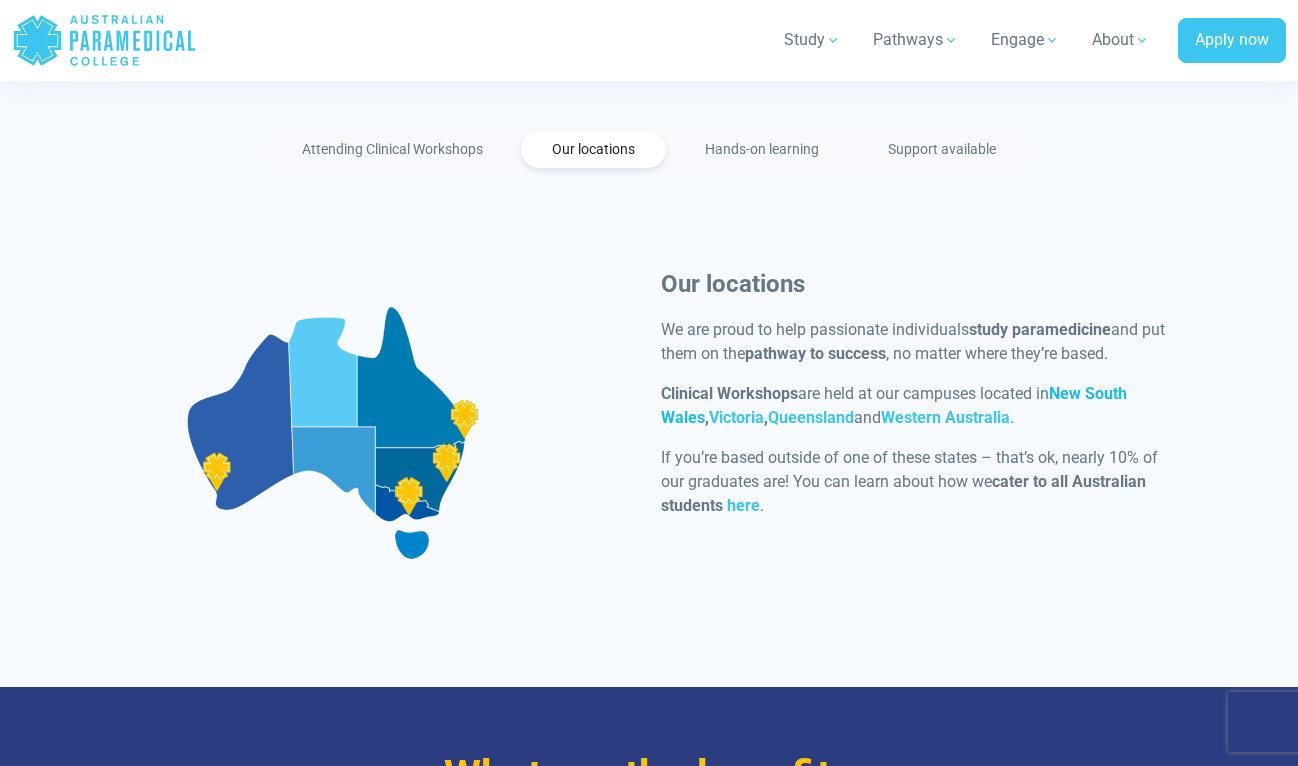 click on "New South Wales" at bounding box center [894, 405] 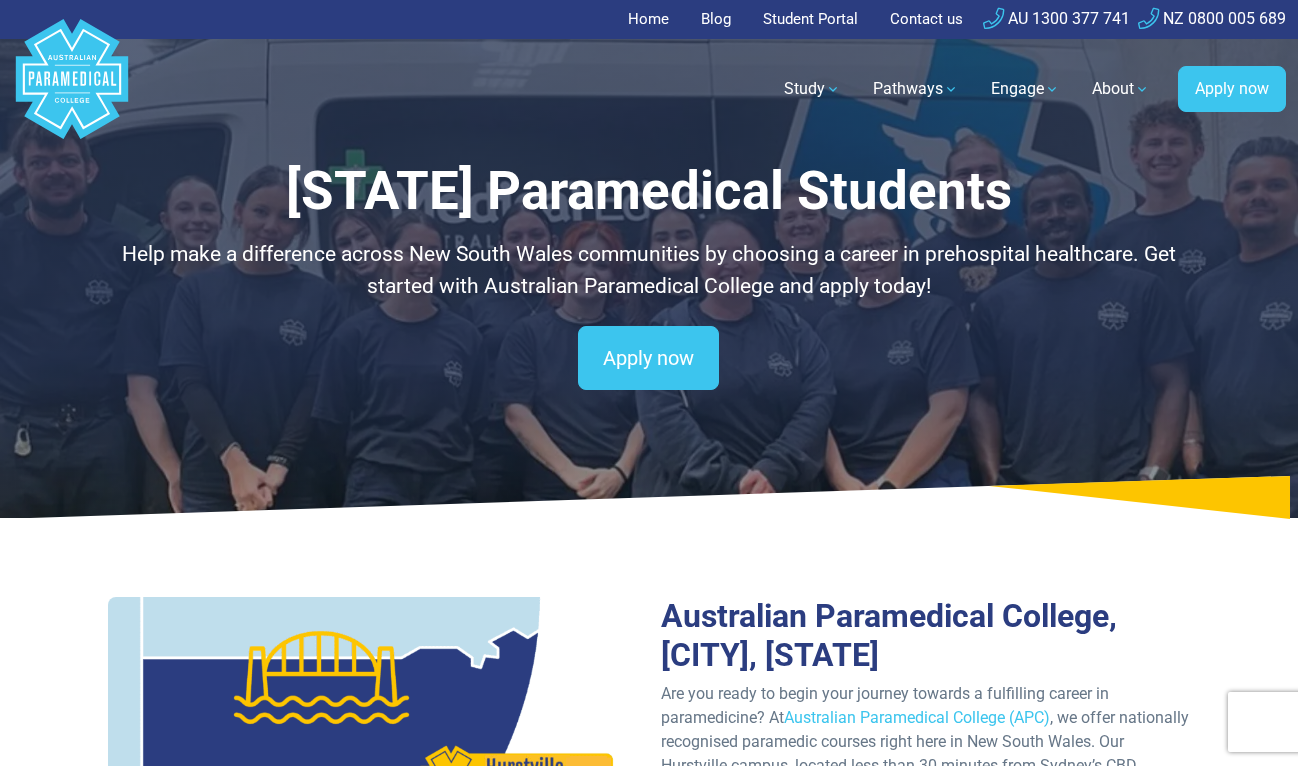 scroll, scrollTop: 200, scrollLeft: 0, axis: vertical 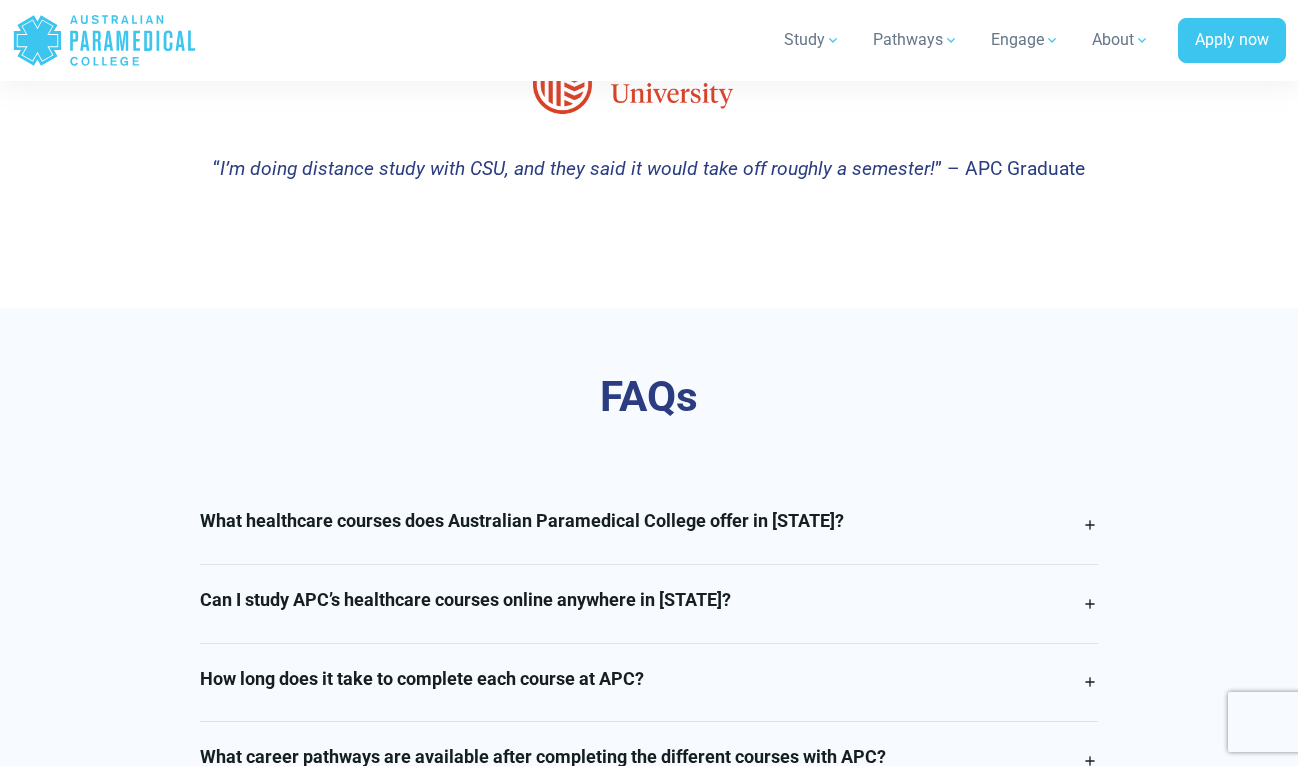 click on "What healthcare courses does Australian Paramedical College offer in [STATE]?" at bounding box center (649, 525) 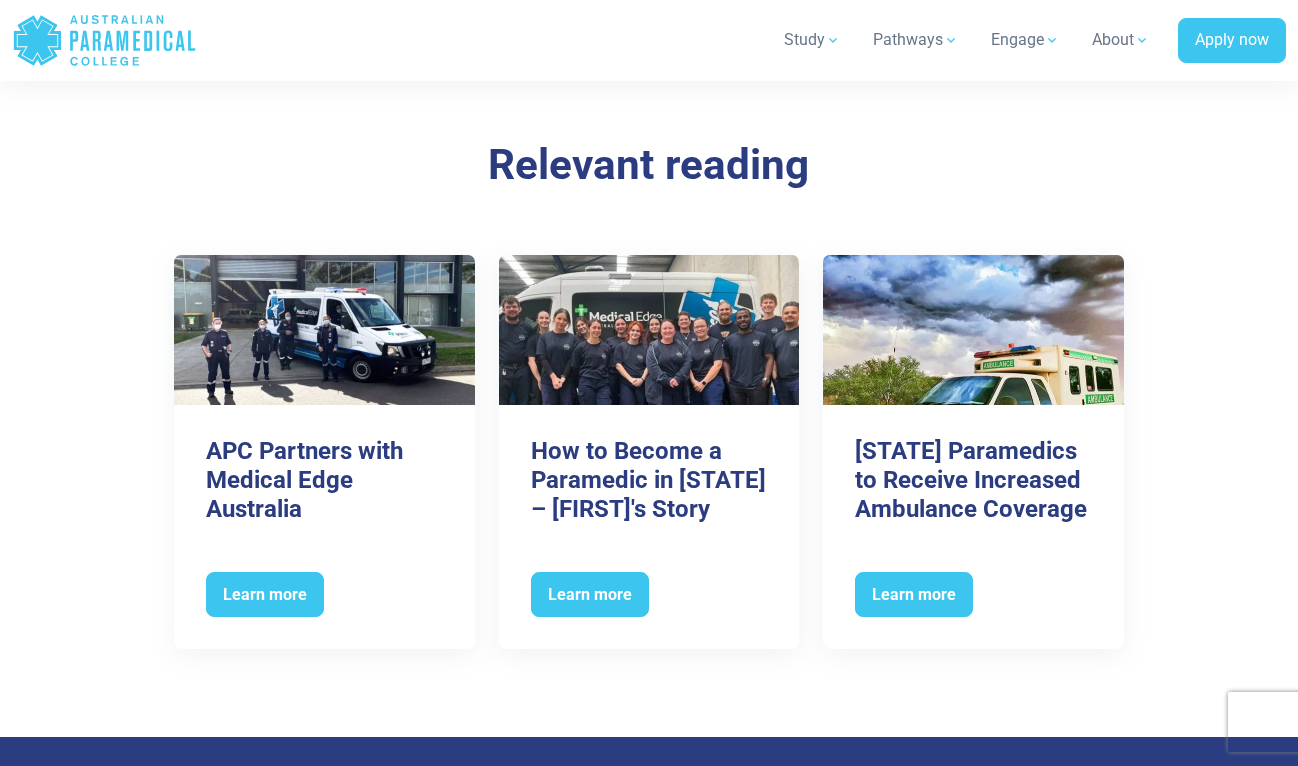 scroll, scrollTop: 8160, scrollLeft: 0, axis: vertical 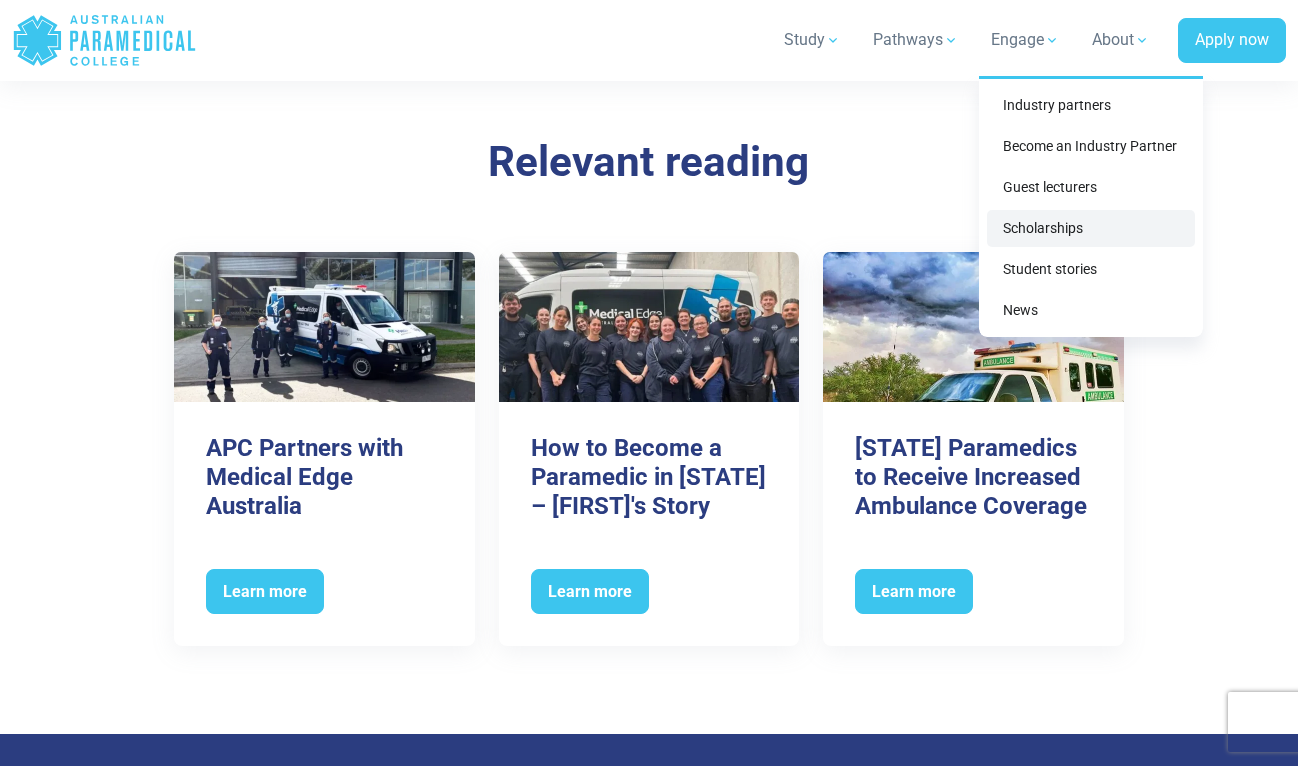 click on "Scholarships" at bounding box center (1091, 228) 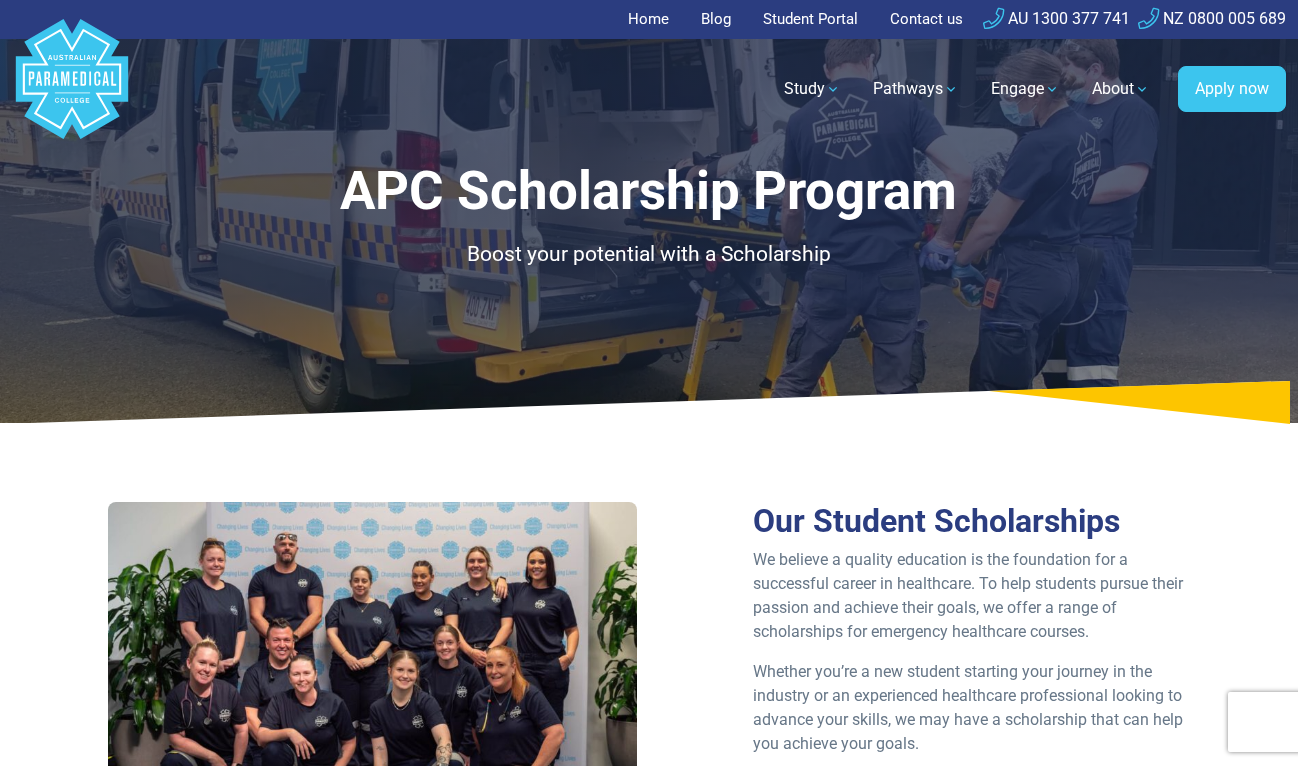 scroll, scrollTop: 0, scrollLeft: 0, axis: both 